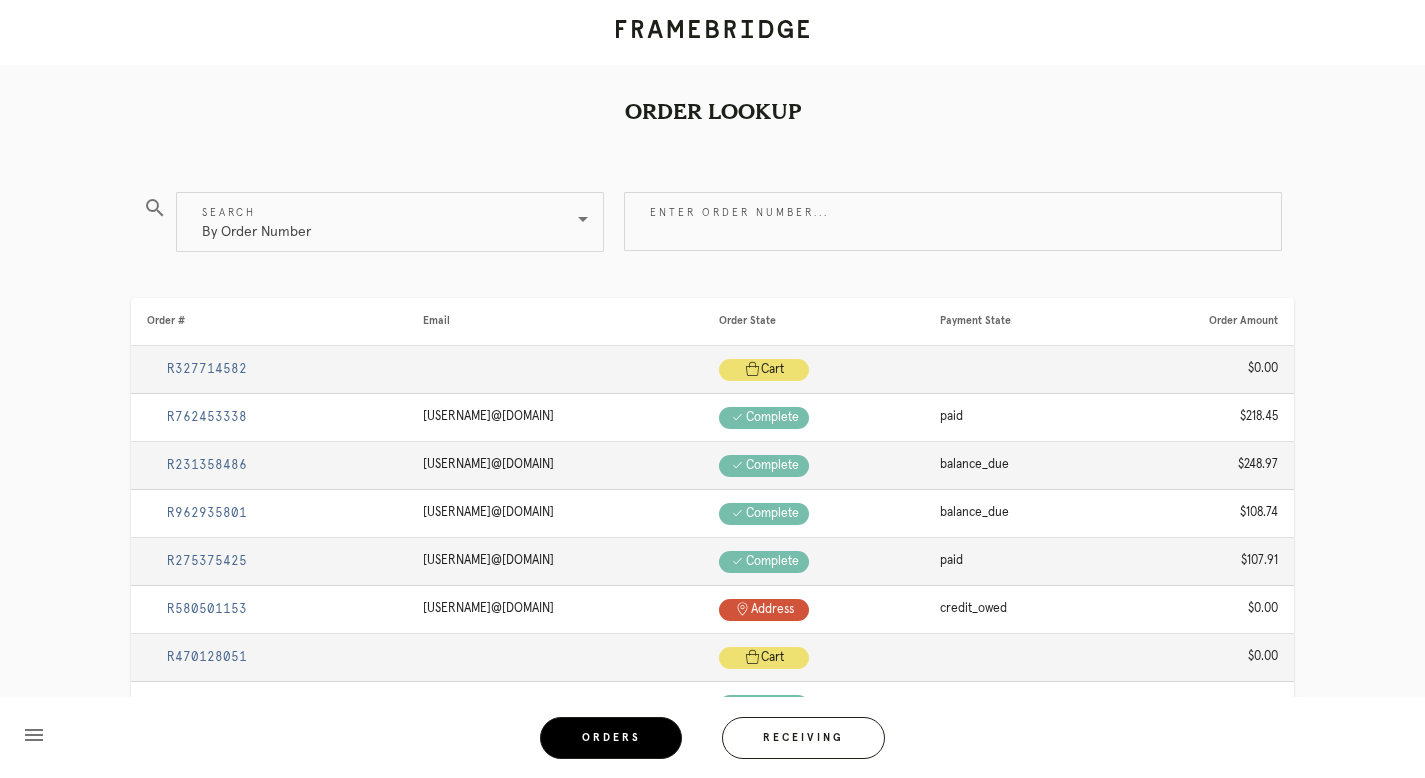 scroll, scrollTop: 0, scrollLeft: 0, axis: both 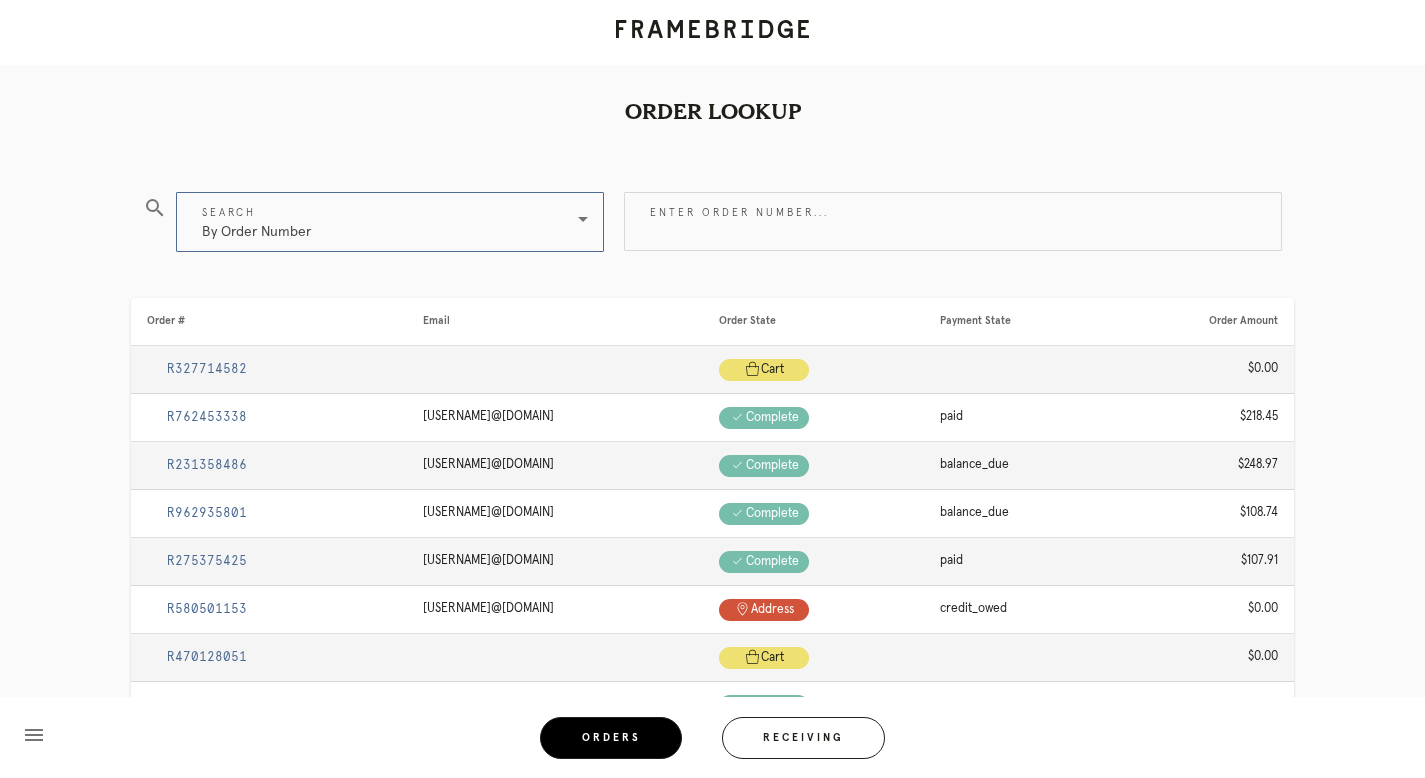 click on "By Order Number" at bounding box center [376, 222] 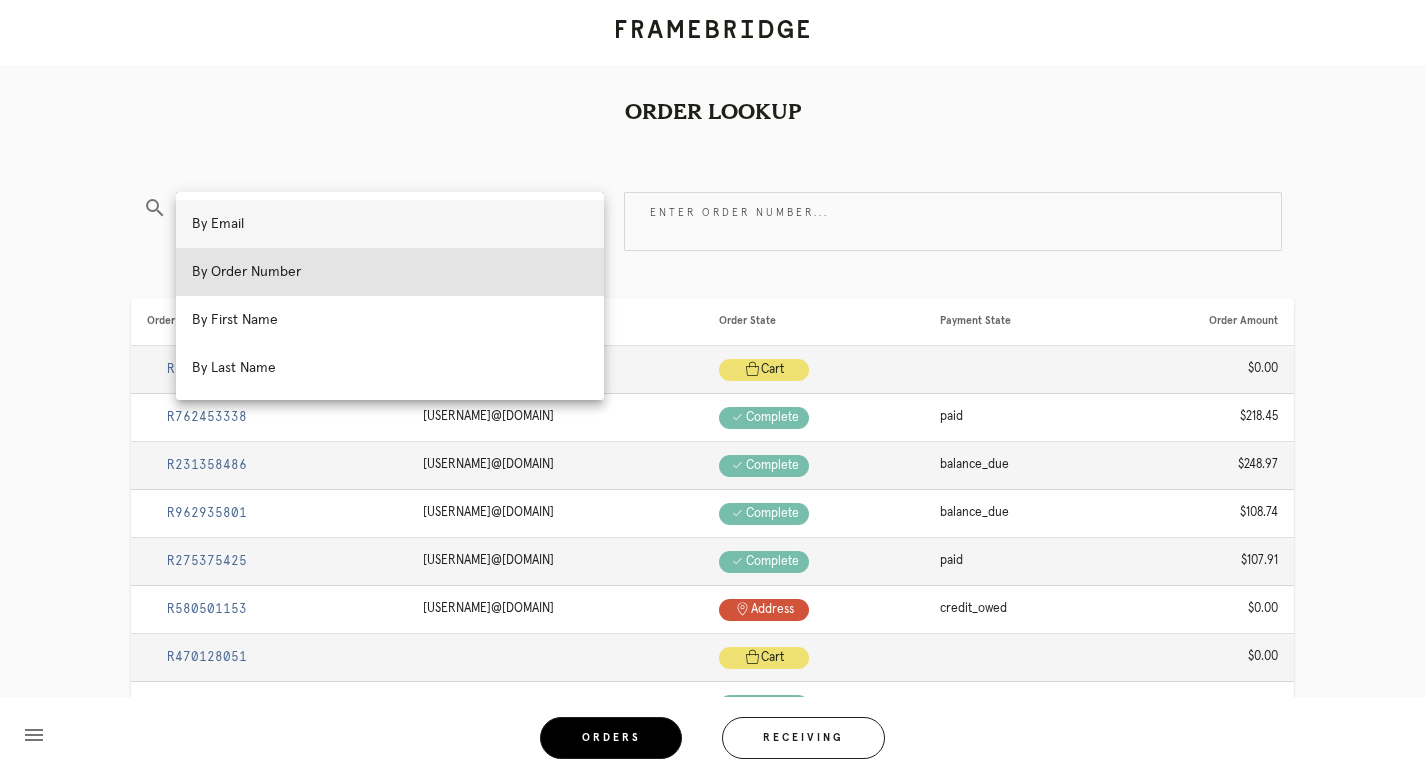 click on "By Email" at bounding box center (390, 224) 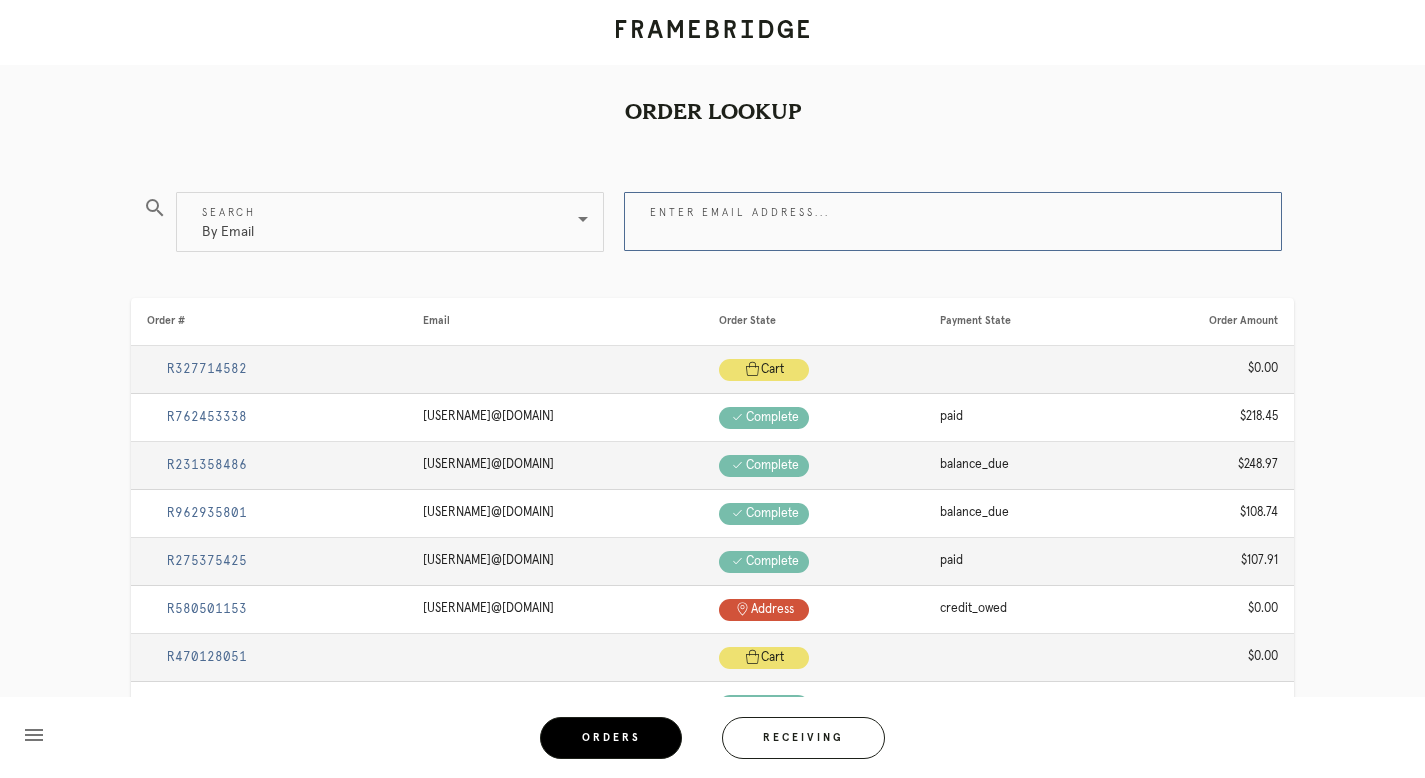 click on "Enter email address..." at bounding box center (953, 221) 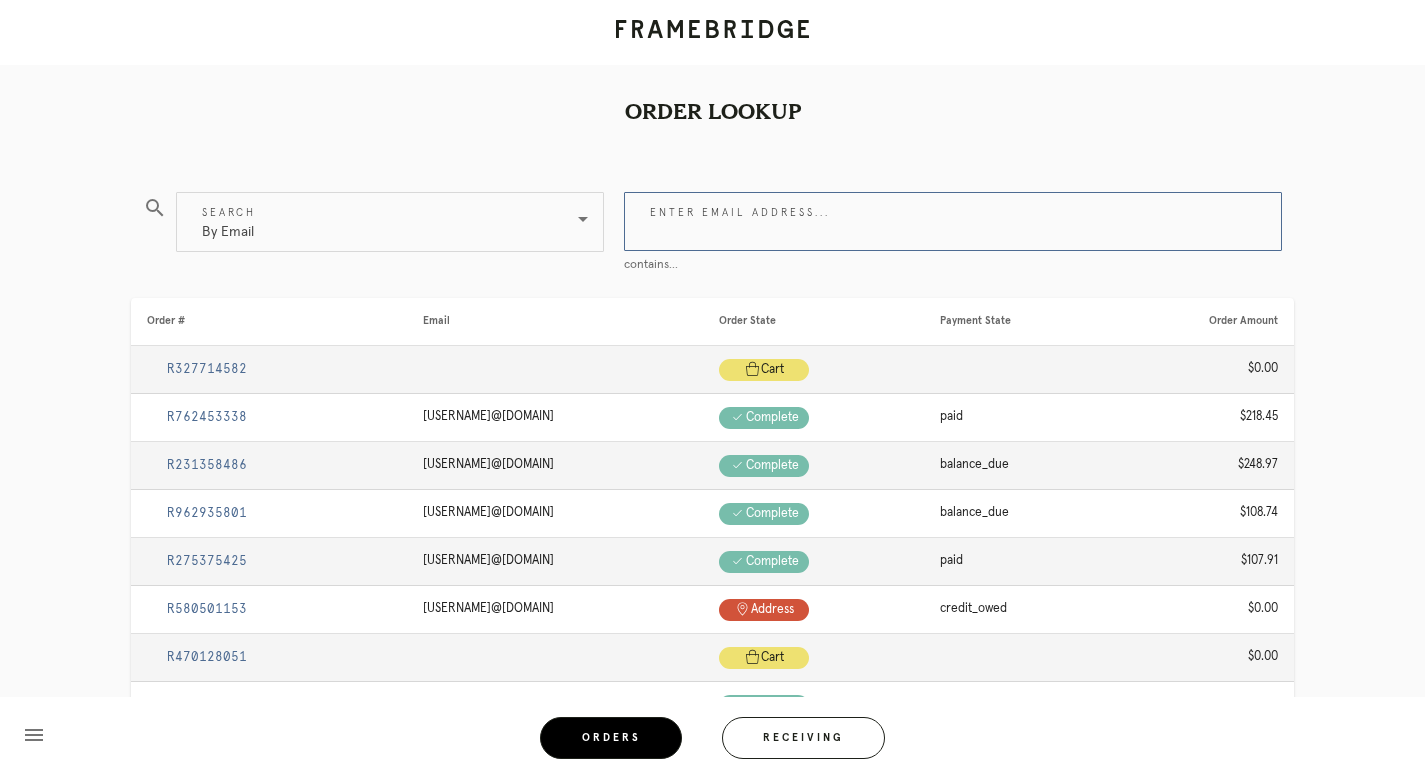 paste on "miaisrael90@gmail.com" 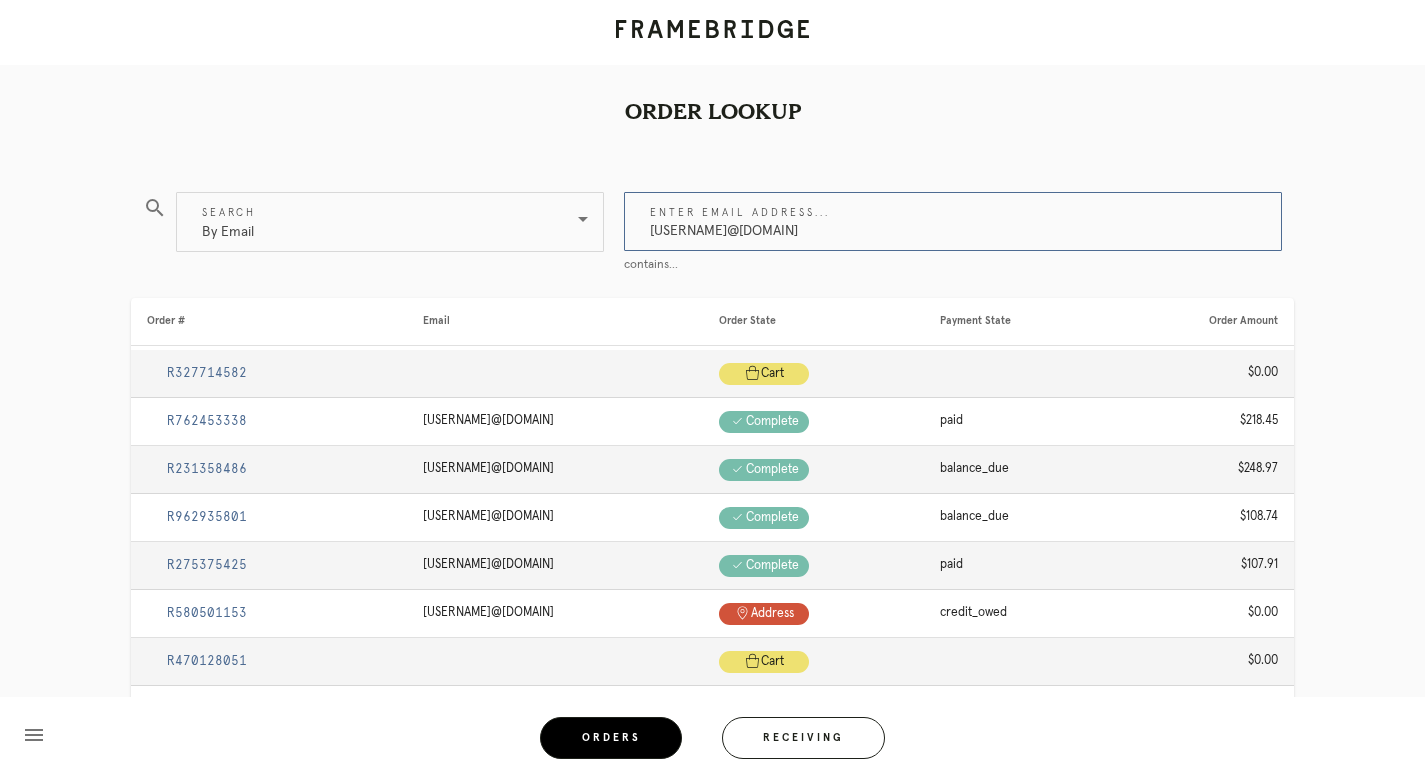 type on "miaisrael90@gmail.com" 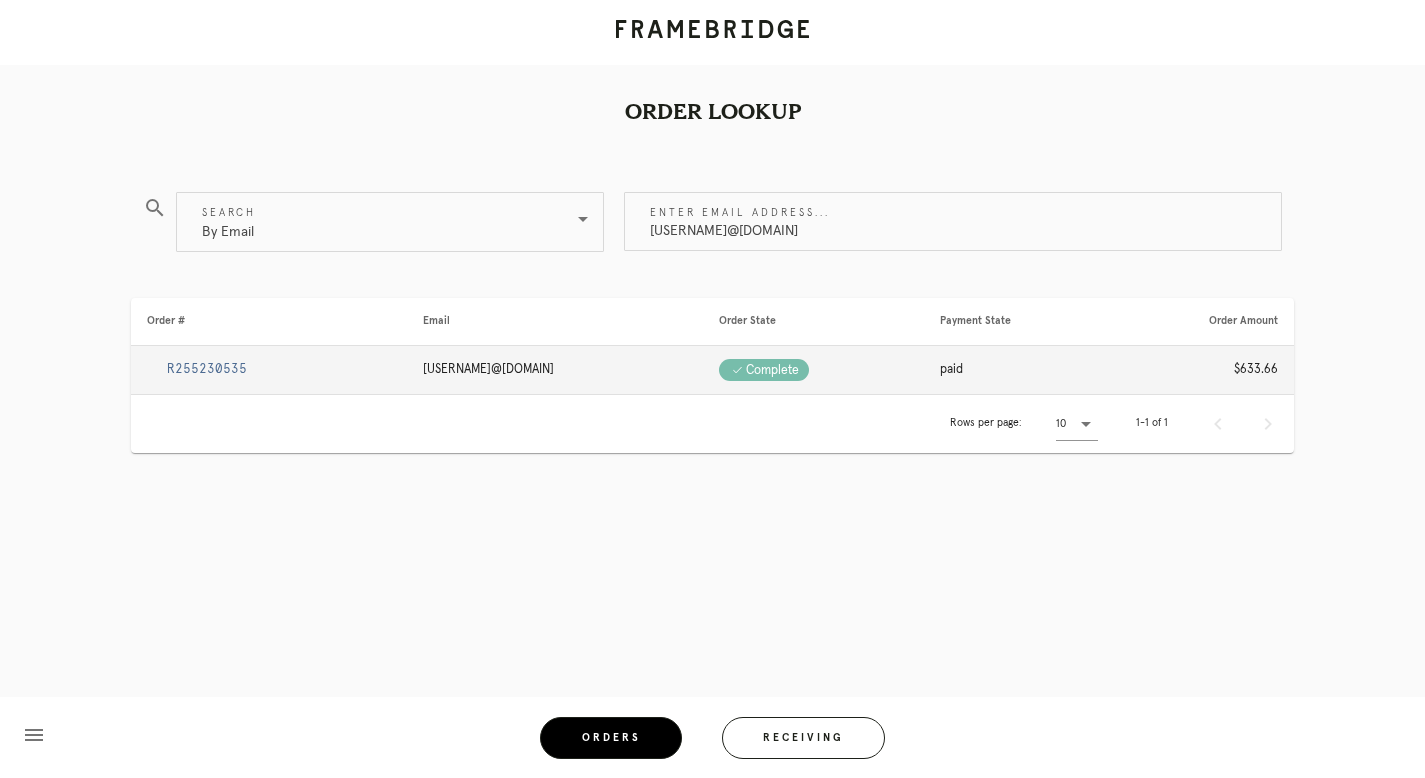 click on "R255230535" at bounding box center (207, 369) 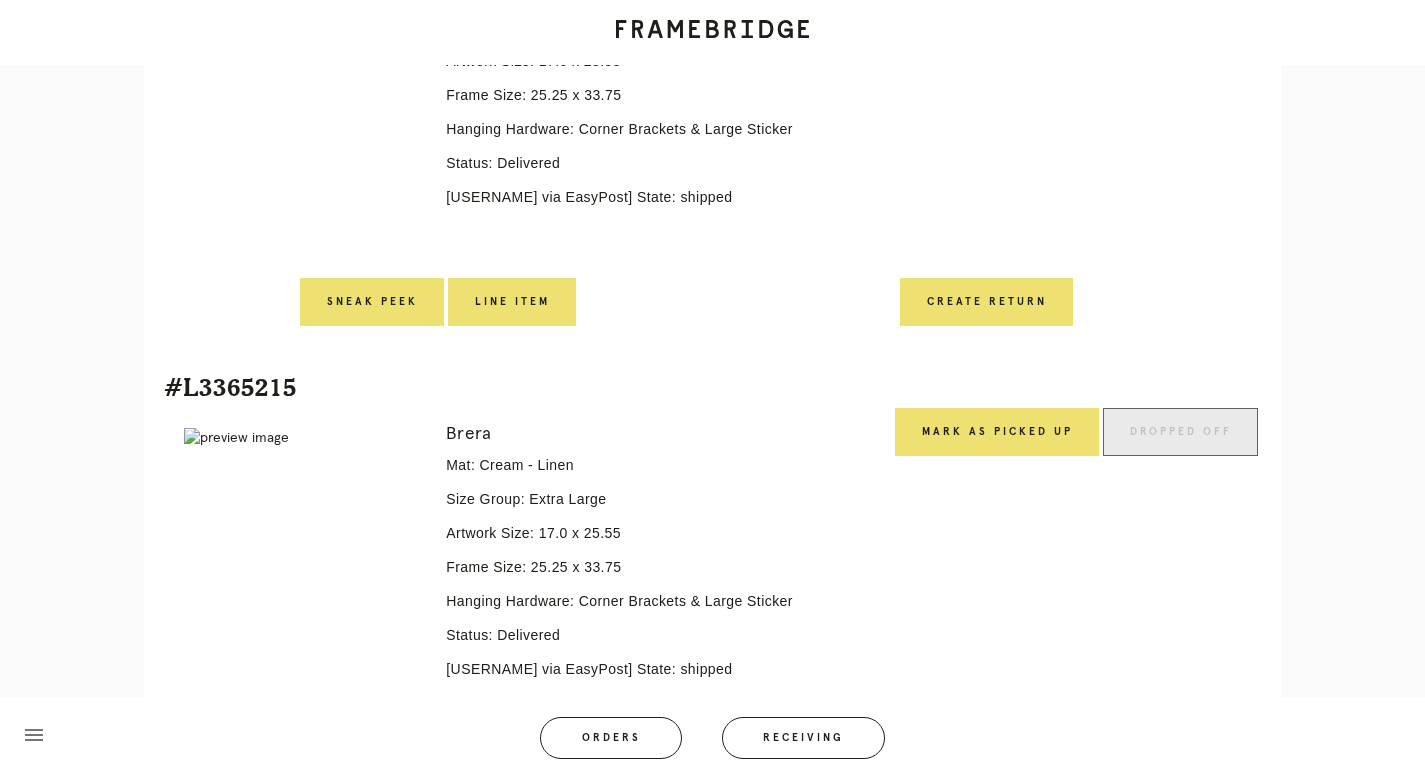 scroll, scrollTop: 527, scrollLeft: 0, axis: vertical 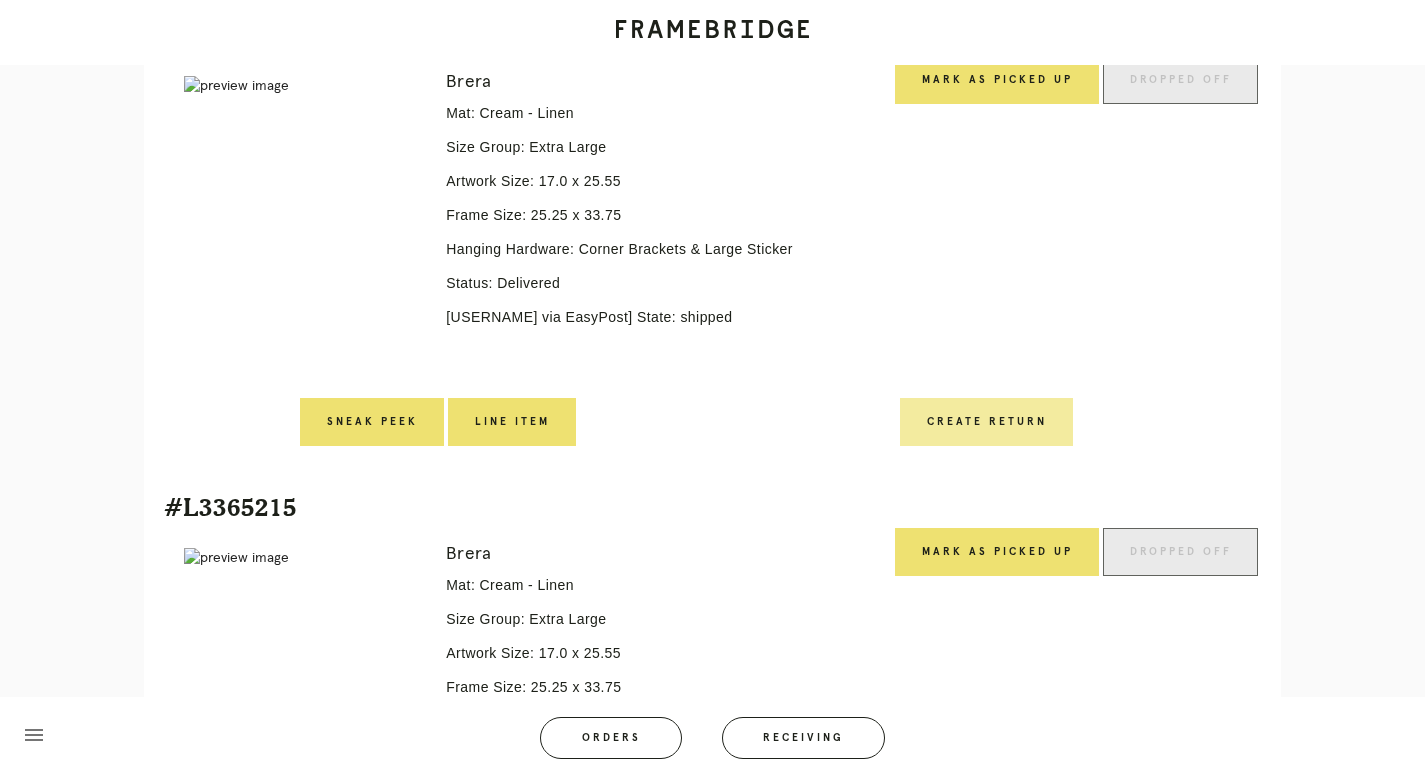 click on "Create Return" at bounding box center [986, 422] 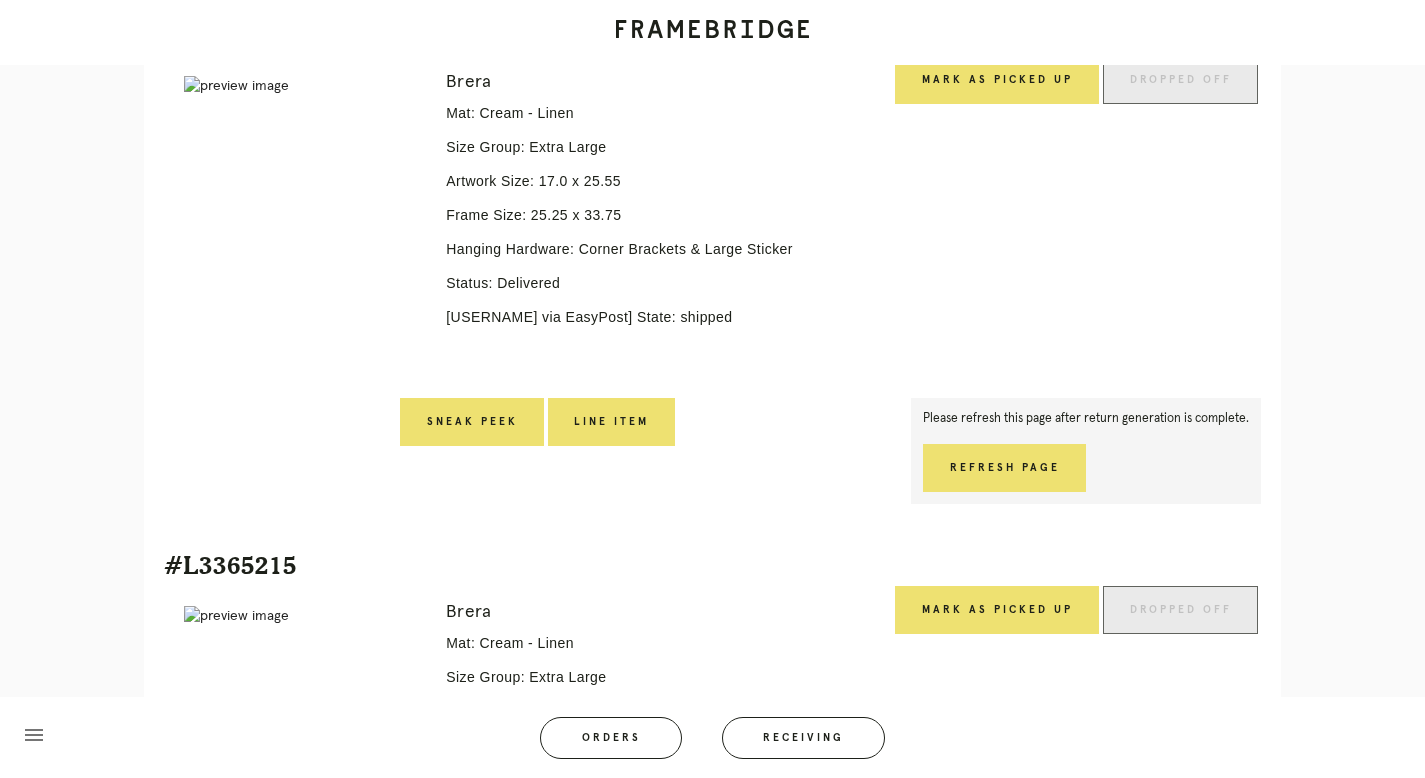 click on "Please refresh this page after return generation is complete.
Refresh Page" at bounding box center (1086, 451) 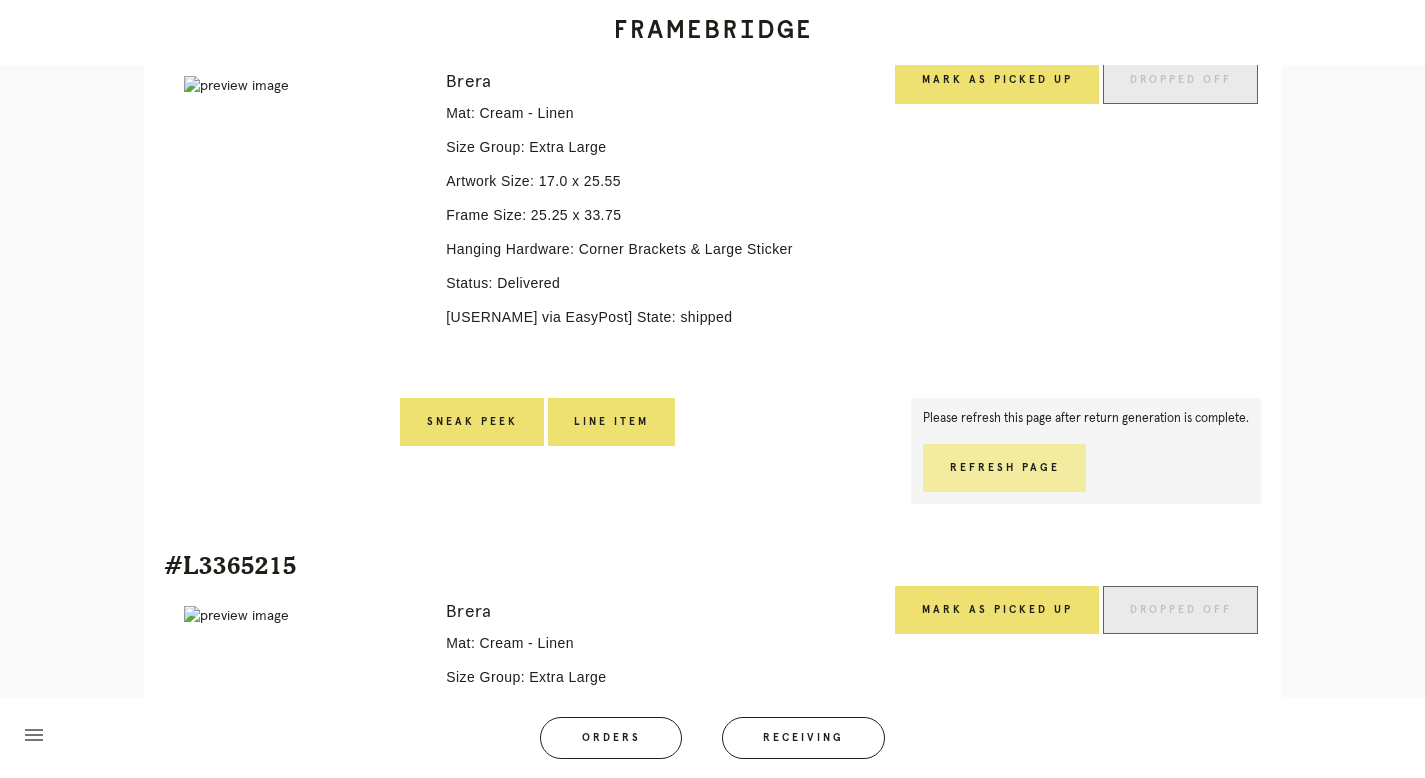 click on "Refresh Page" at bounding box center [1004, 468] 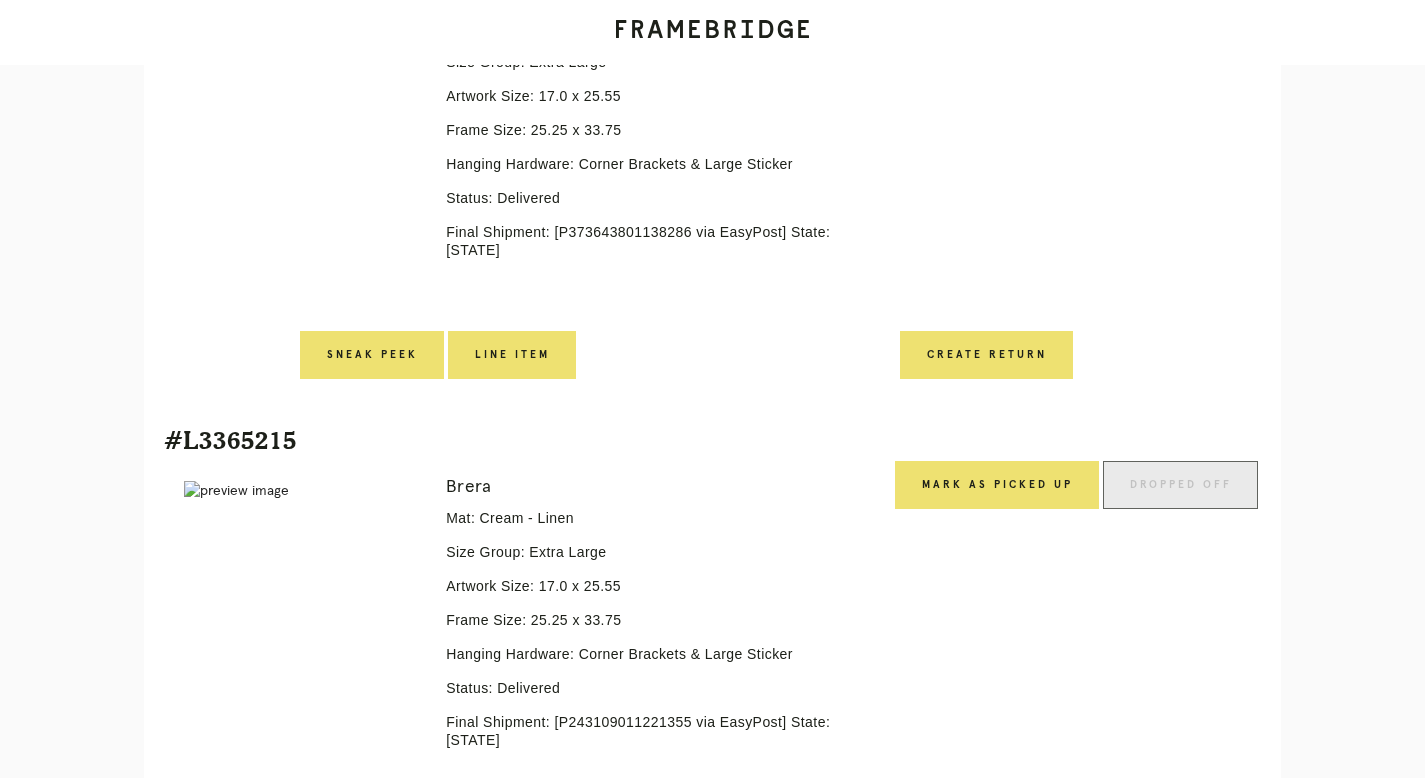 scroll, scrollTop: 835, scrollLeft: 0, axis: vertical 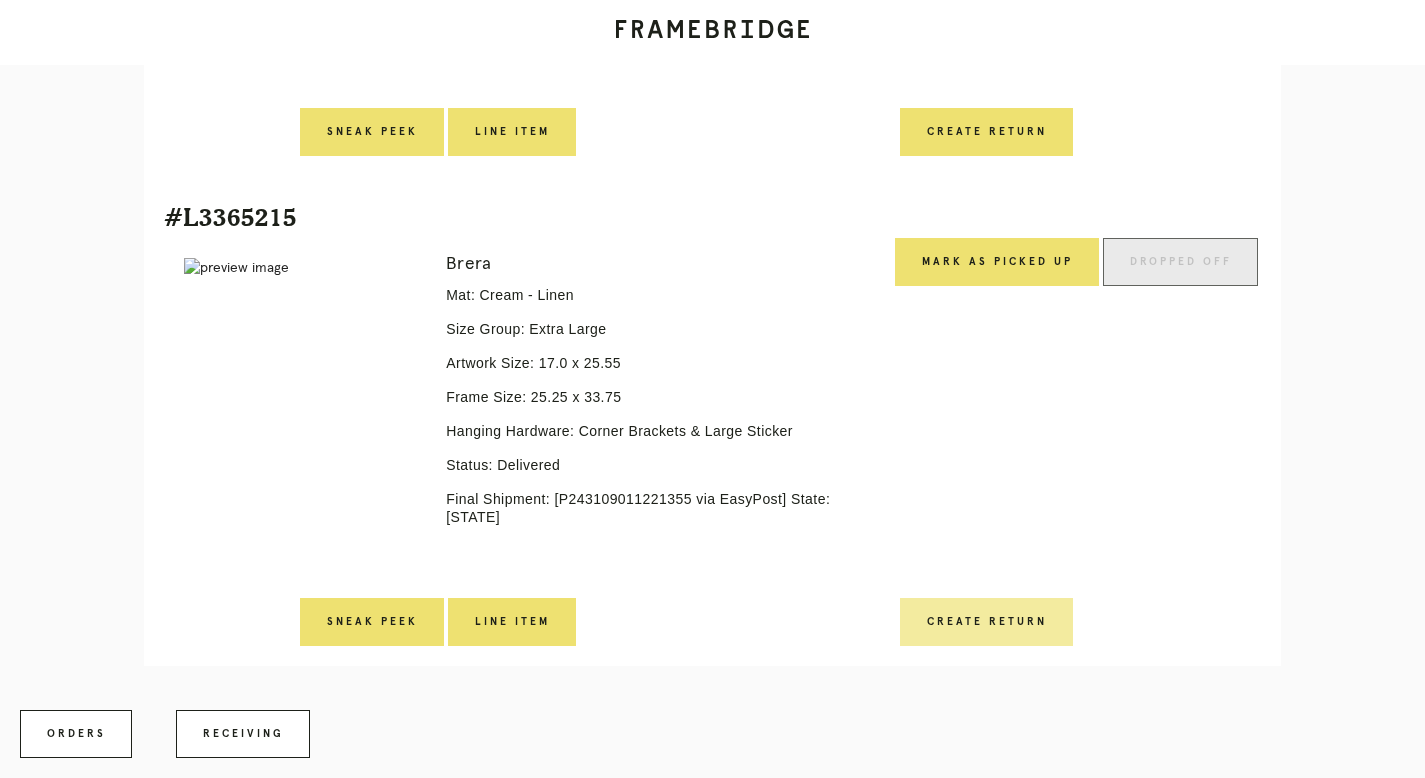 click on "Create Return" at bounding box center (986, 132) 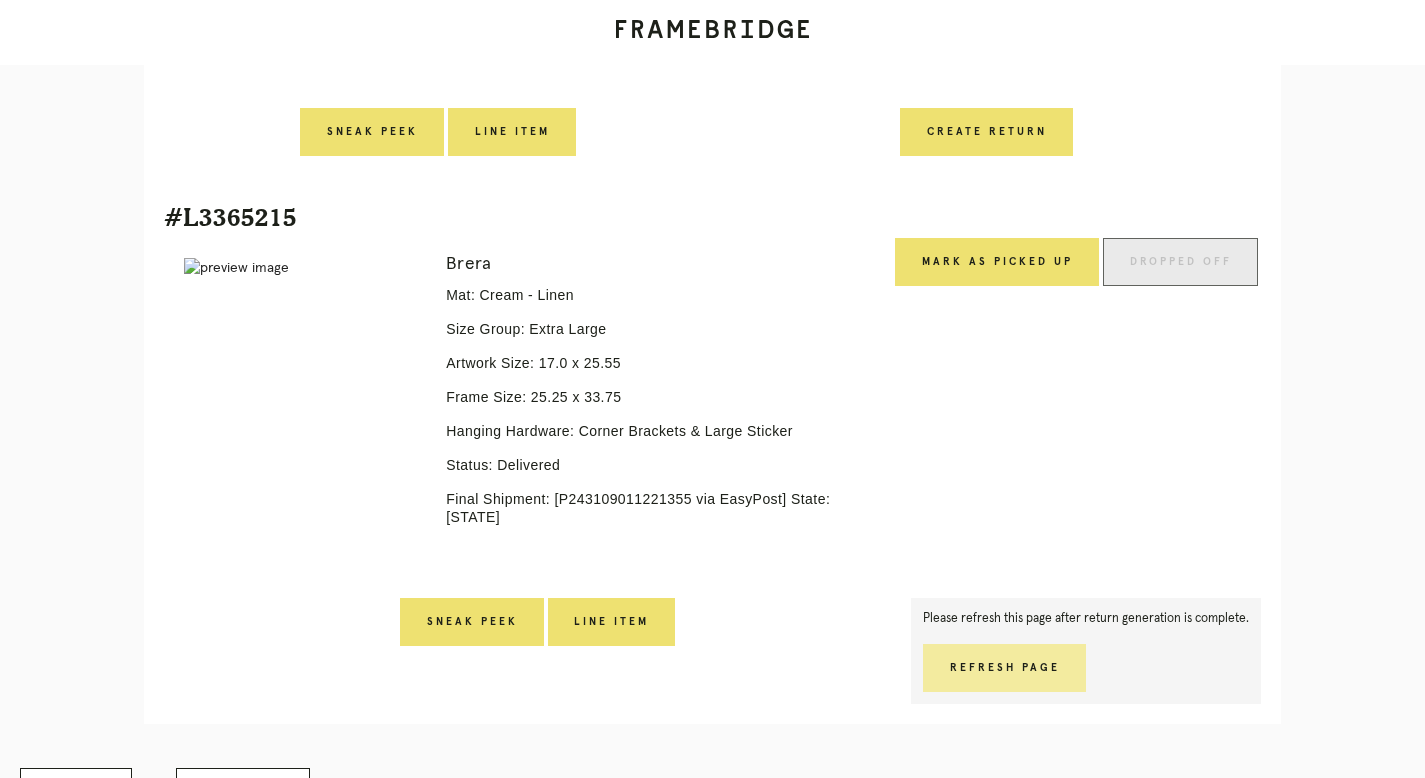 click on "Refresh Page" at bounding box center [1004, 668] 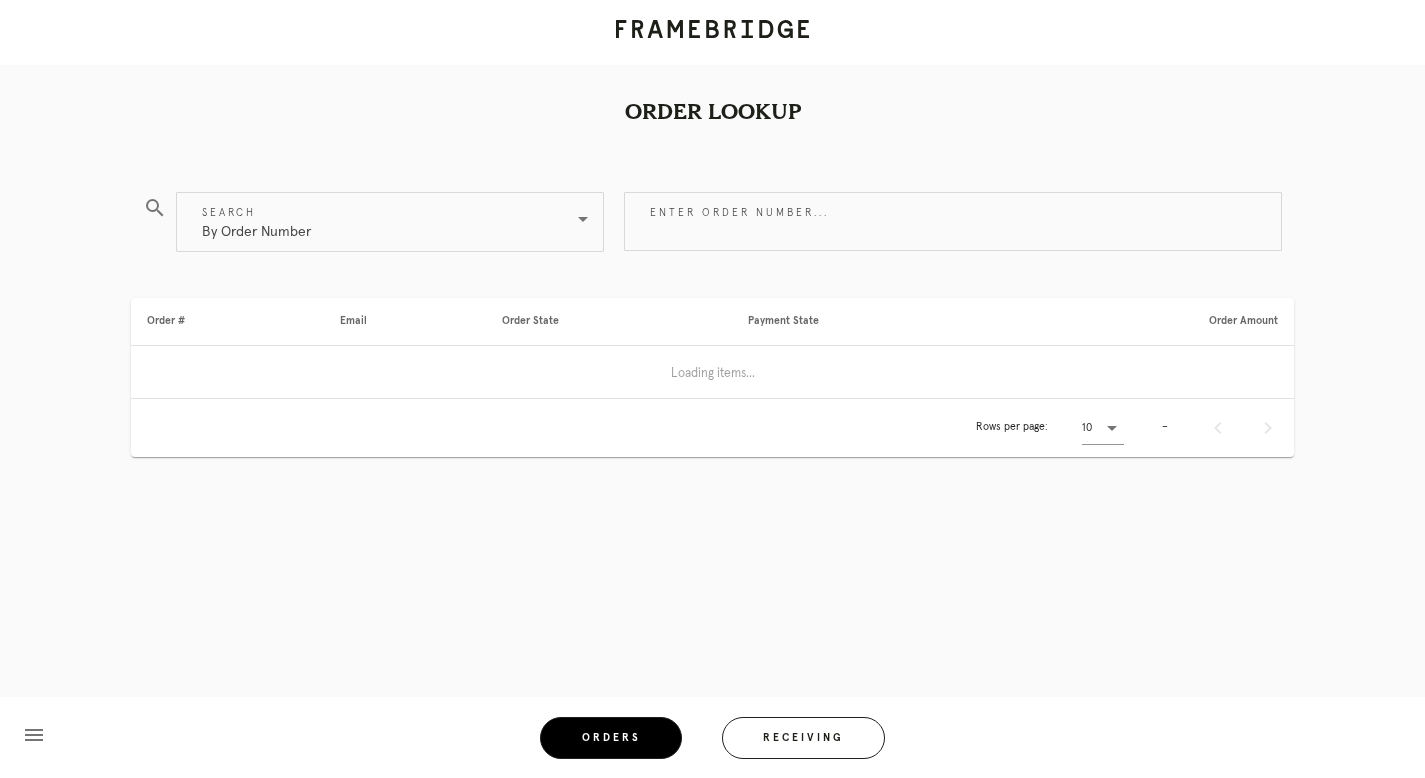 scroll, scrollTop: 0, scrollLeft: 0, axis: both 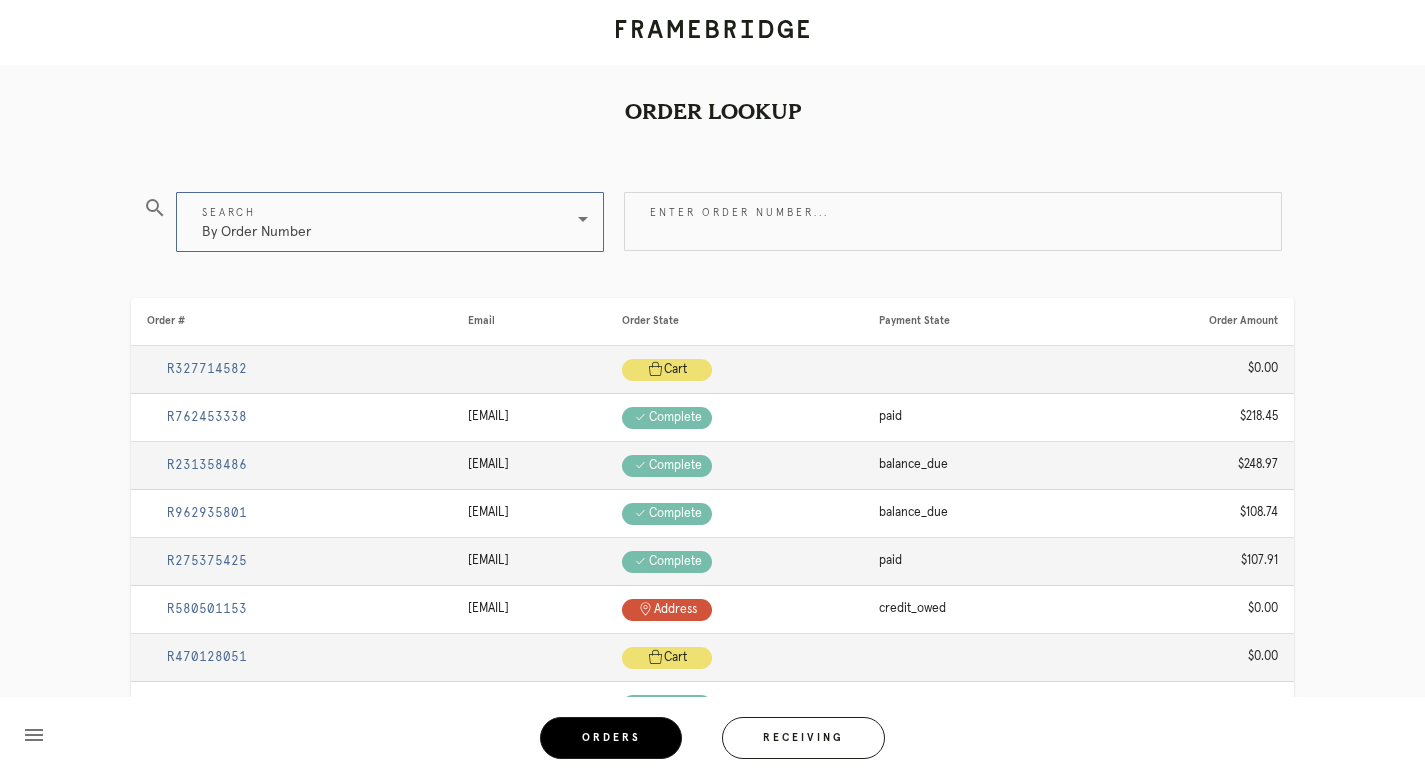 click on "By Order Number" at bounding box center (256, 222) 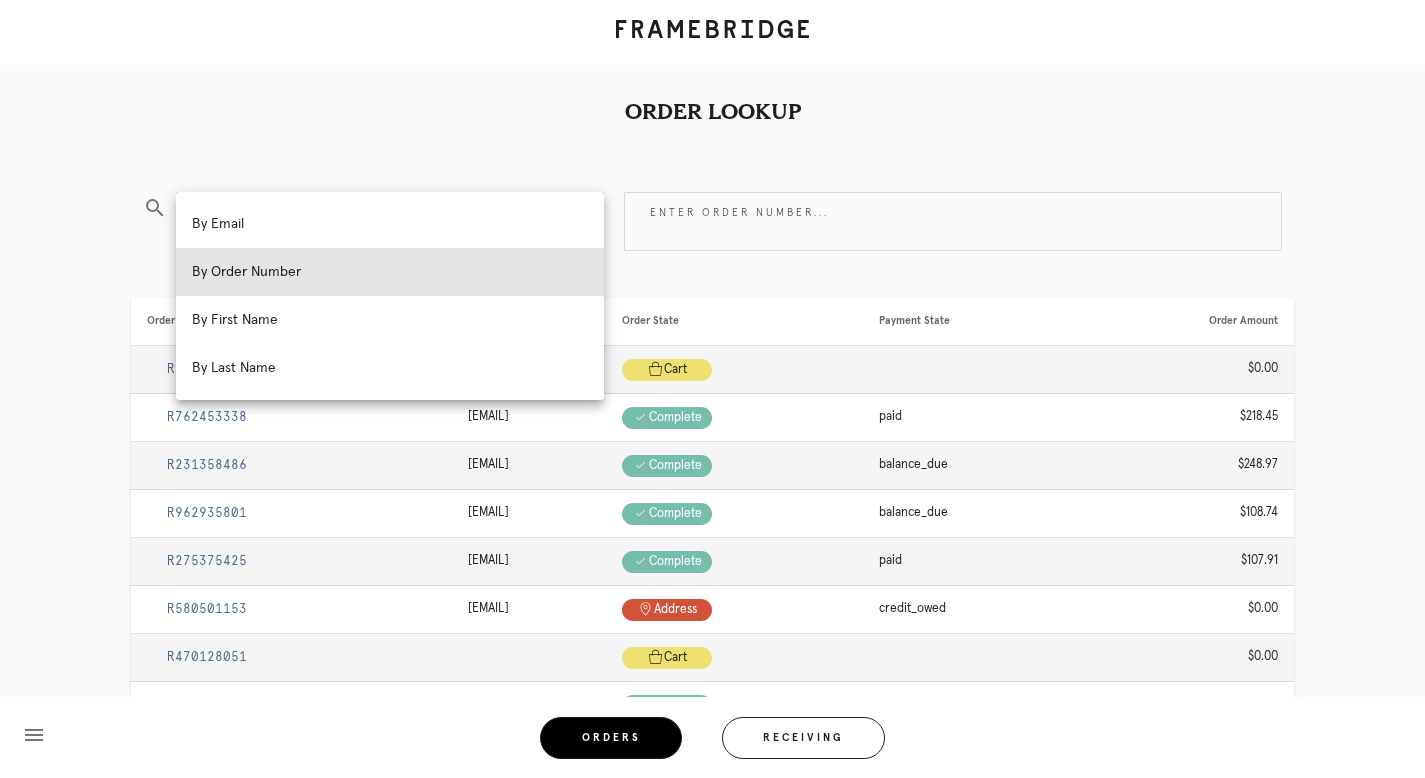 click on "By Email By Order Number By First Name By Last Name" at bounding box center [390, 296] 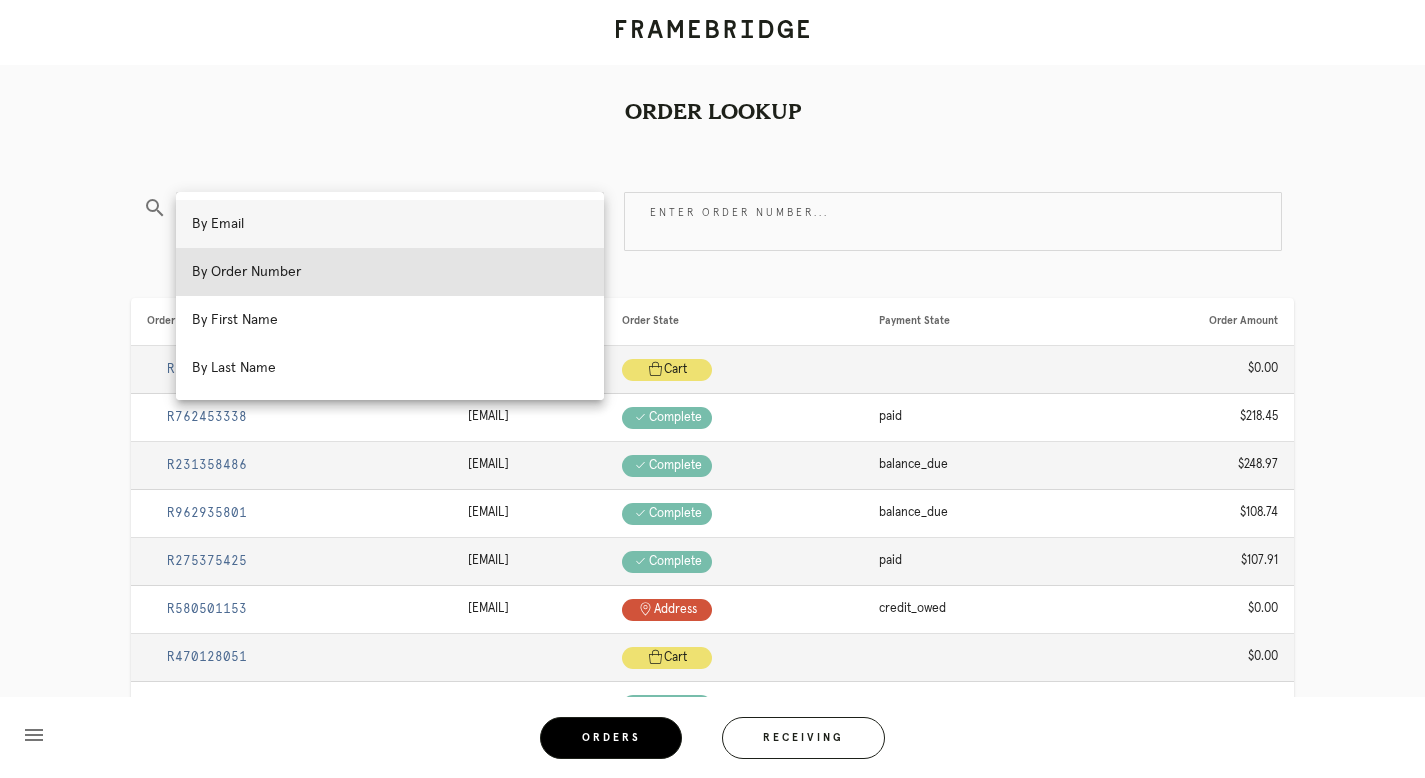 click on "By Email" at bounding box center (390, 224) 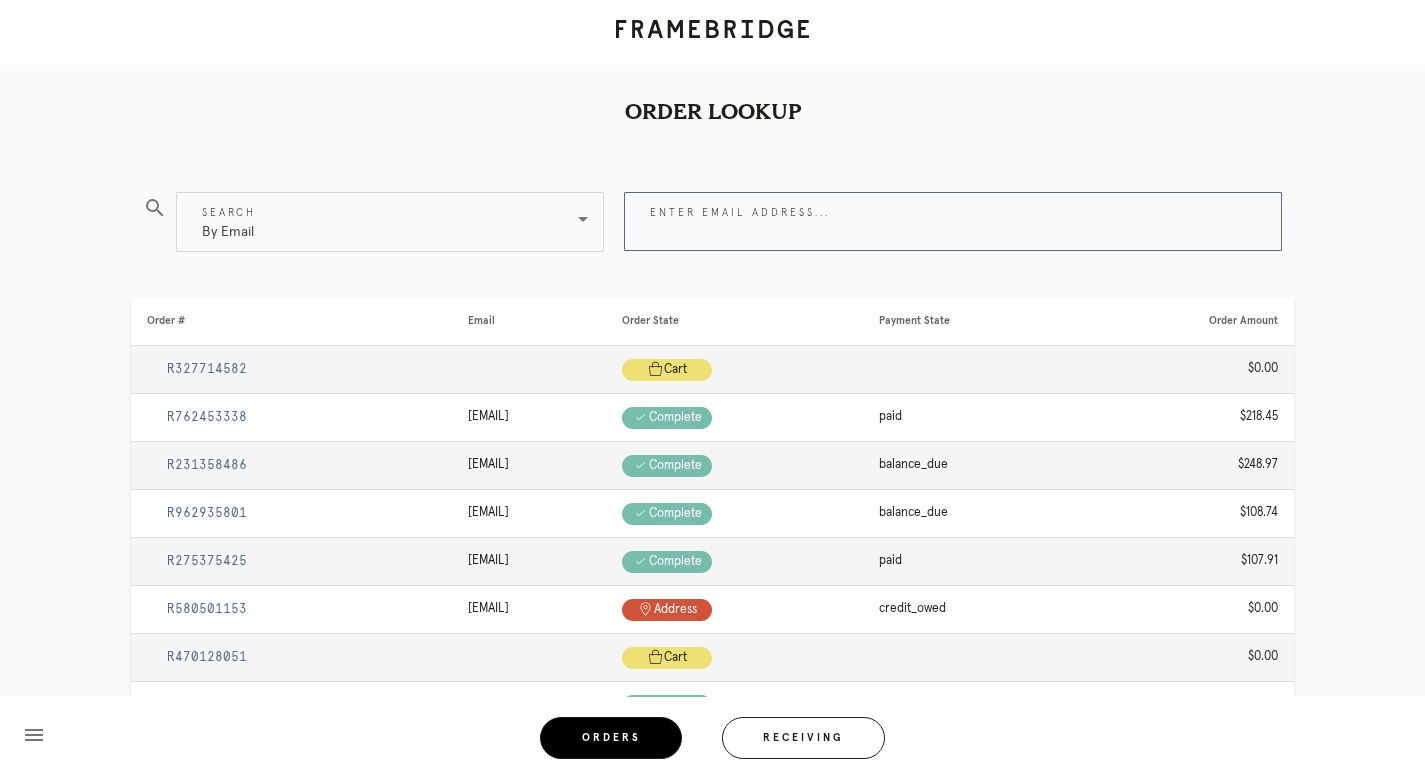click on "Enter email address..." at bounding box center (953, 221) 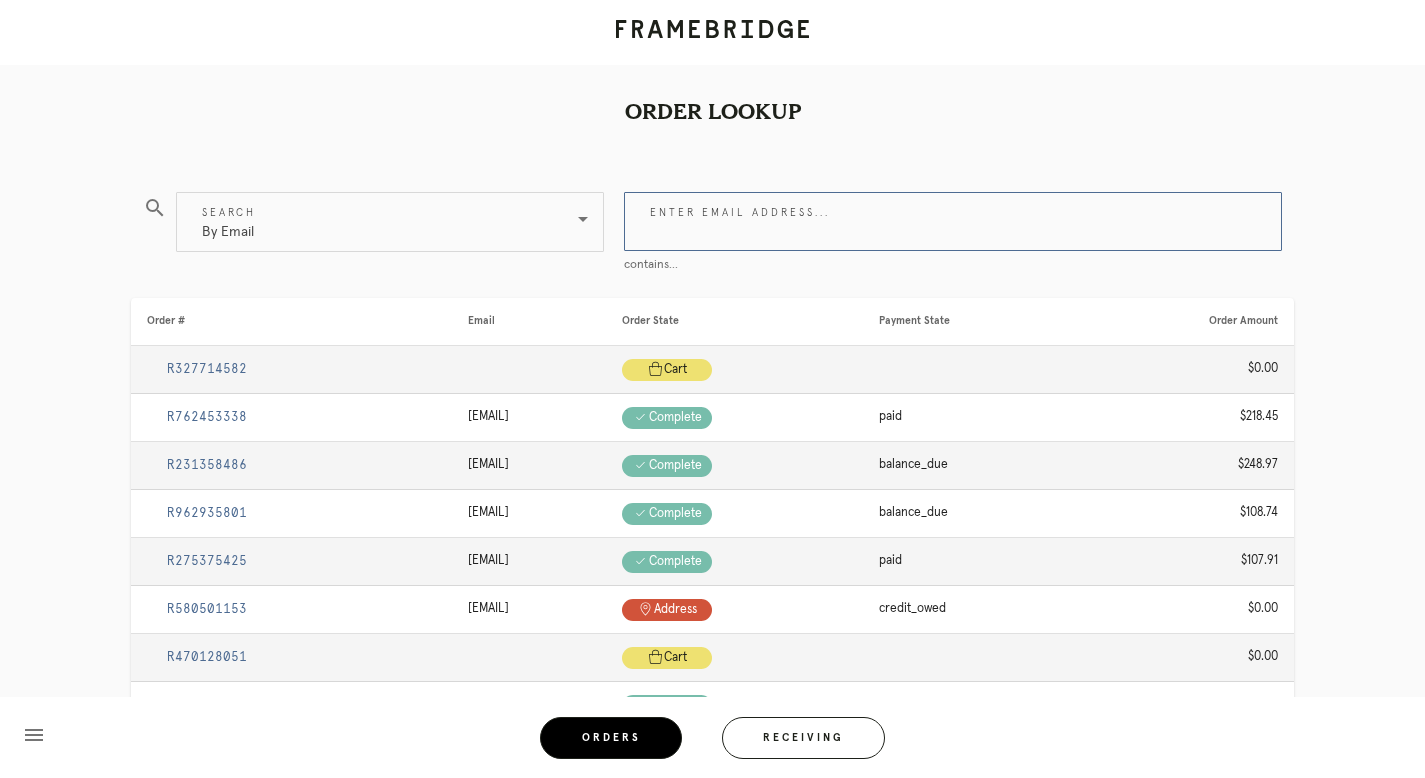 paste on "[EMAIL]" 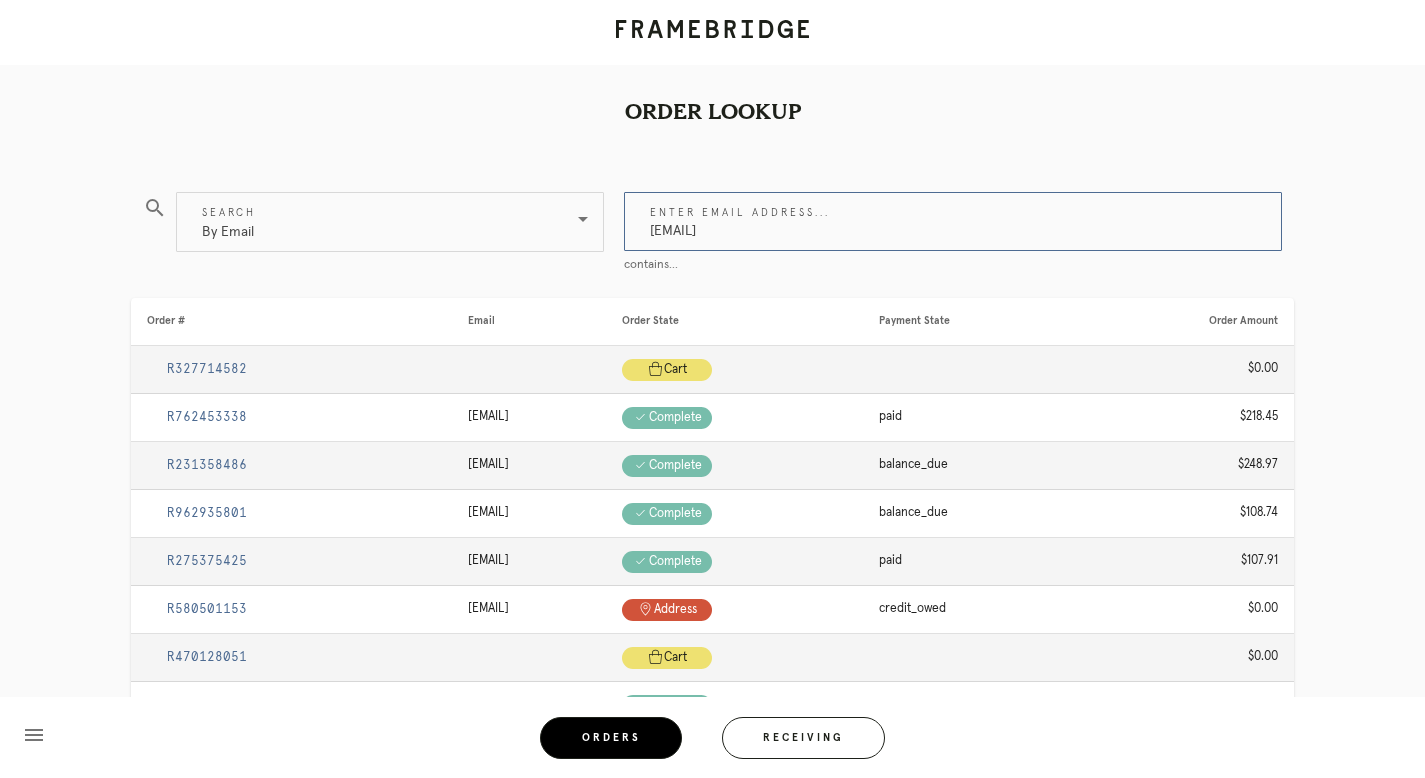 type on "[EMAIL]" 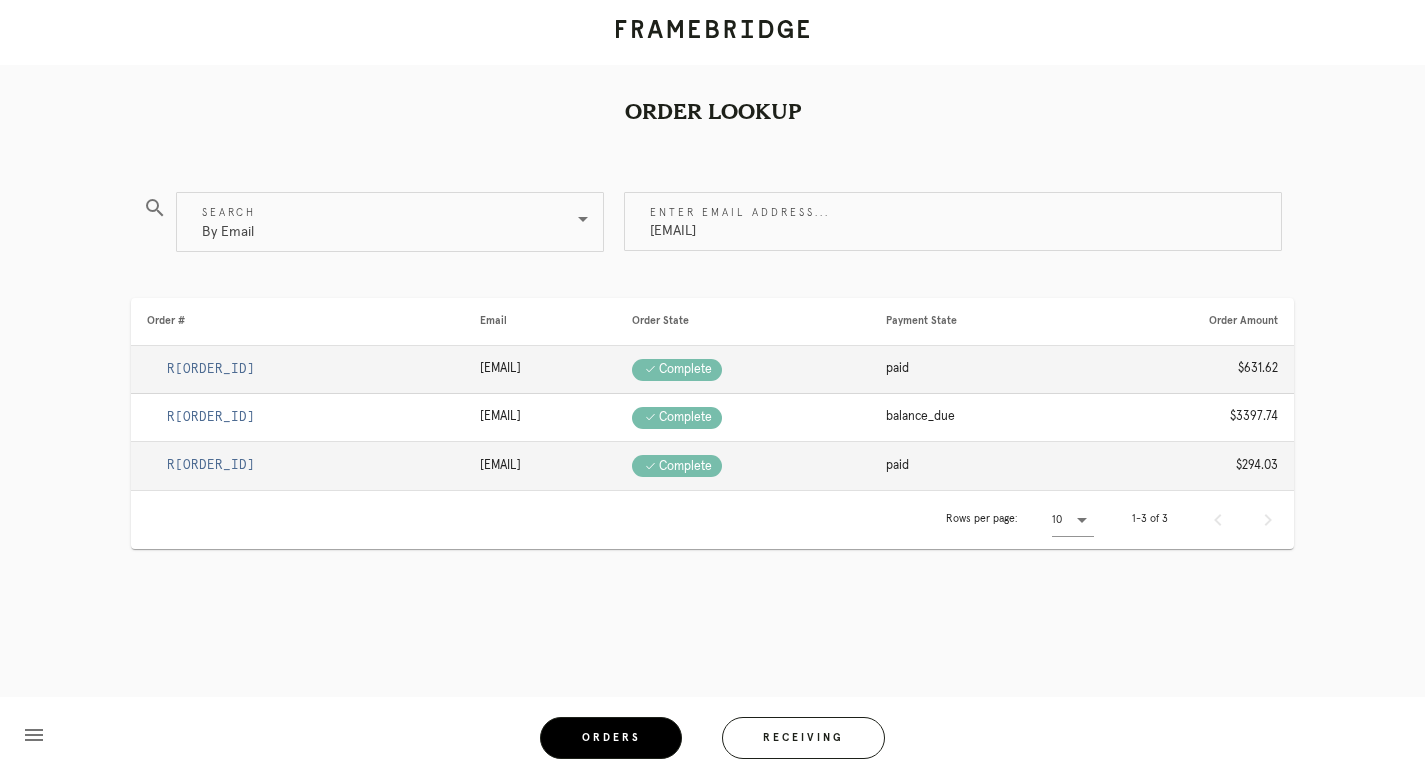 click on "R[ORDER_ID]" at bounding box center (211, 369) 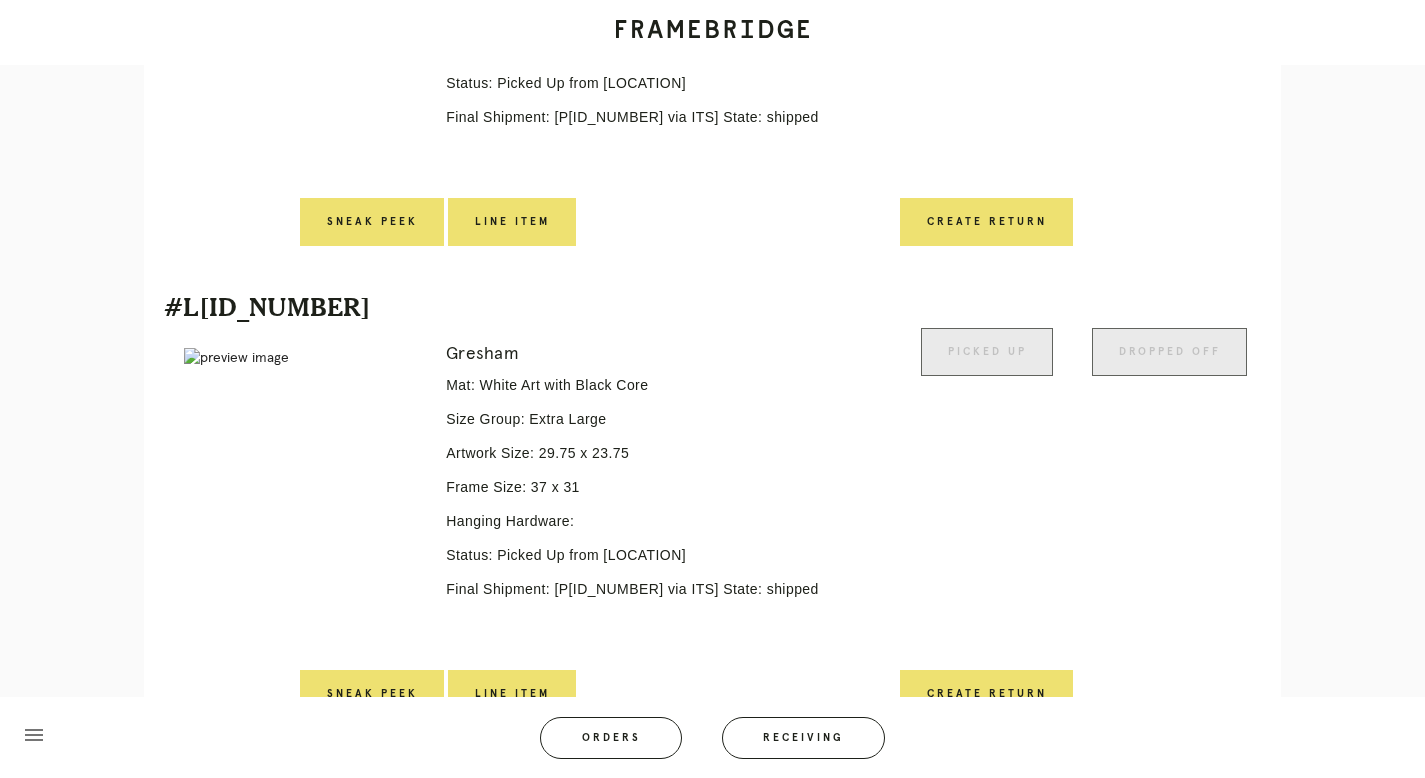 scroll, scrollTop: 824, scrollLeft: 0, axis: vertical 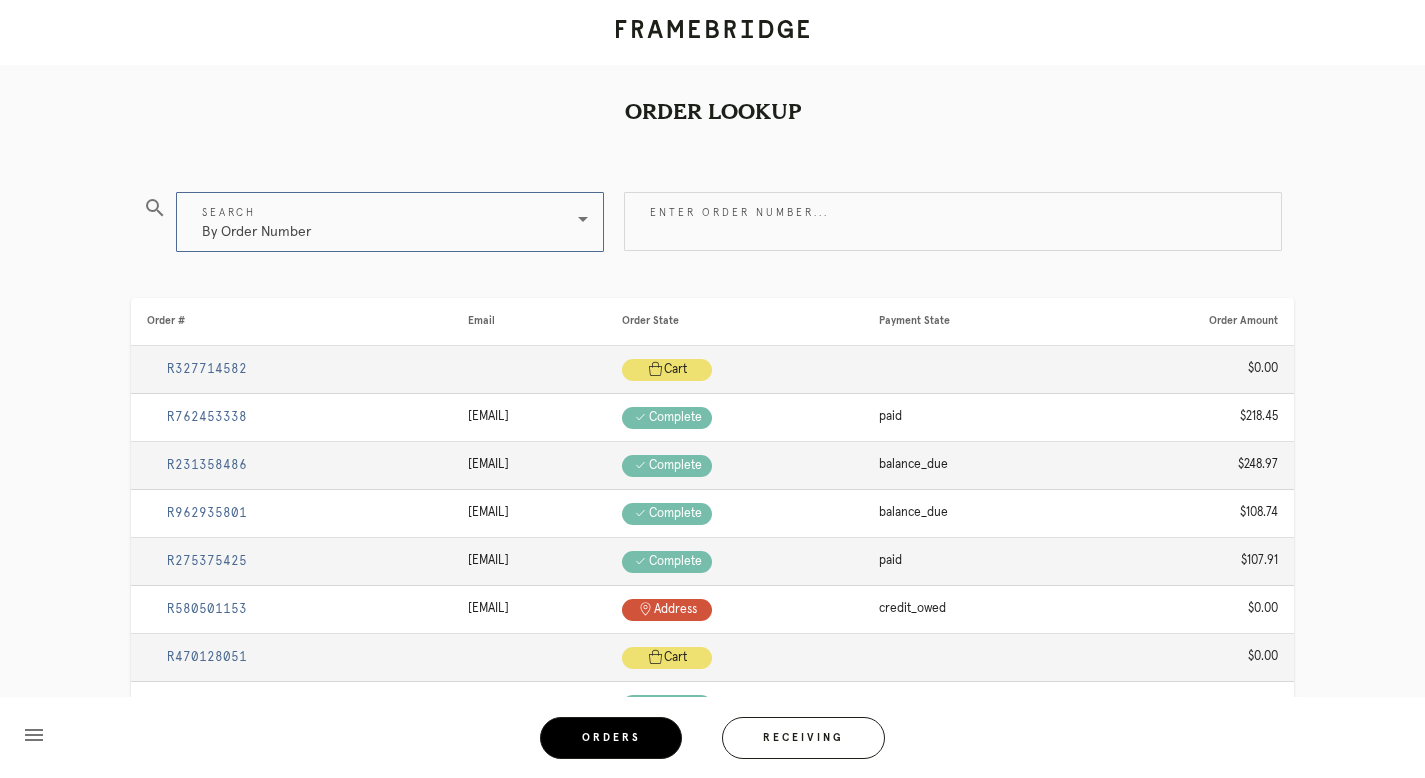 click on "By Order Number" at bounding box center (376, 222) 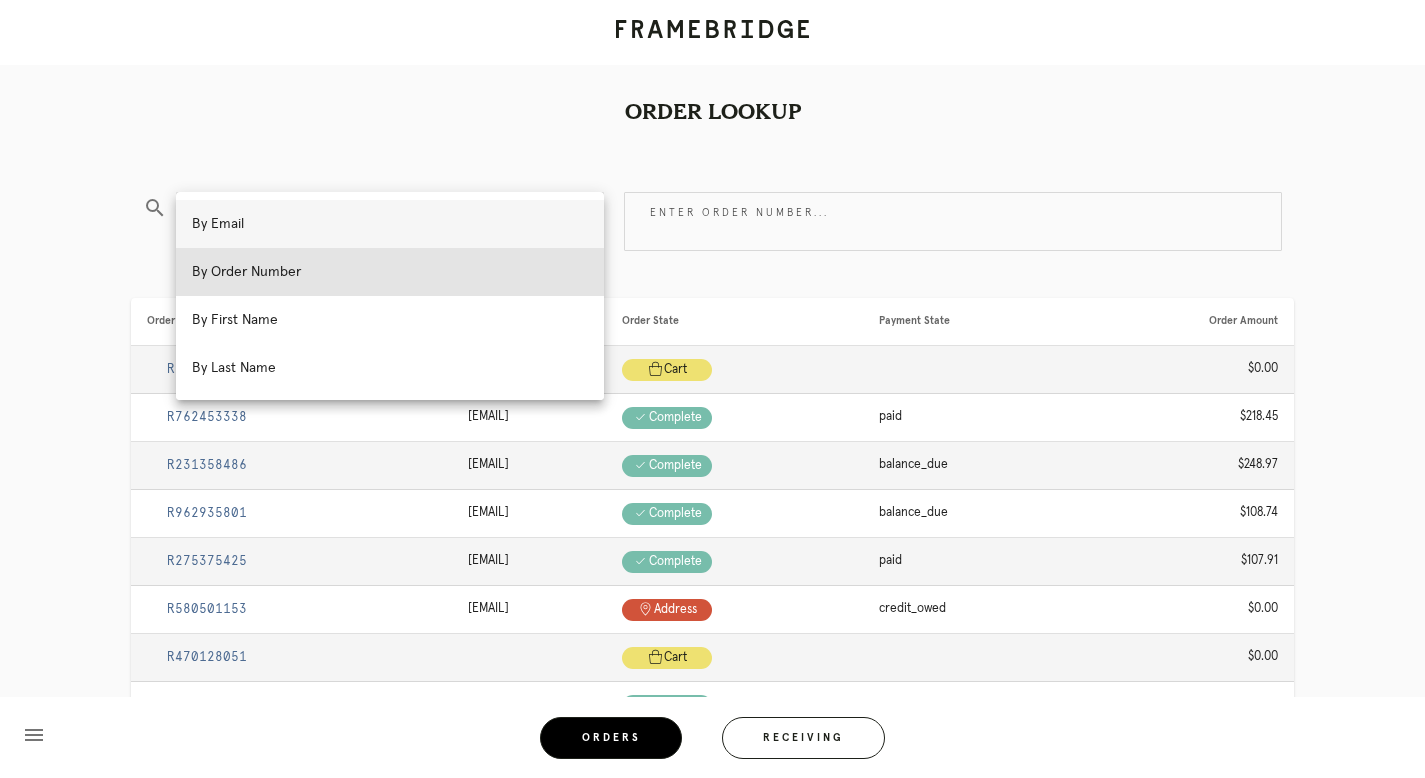 click on "By Email" at bounding box center (390, 224) 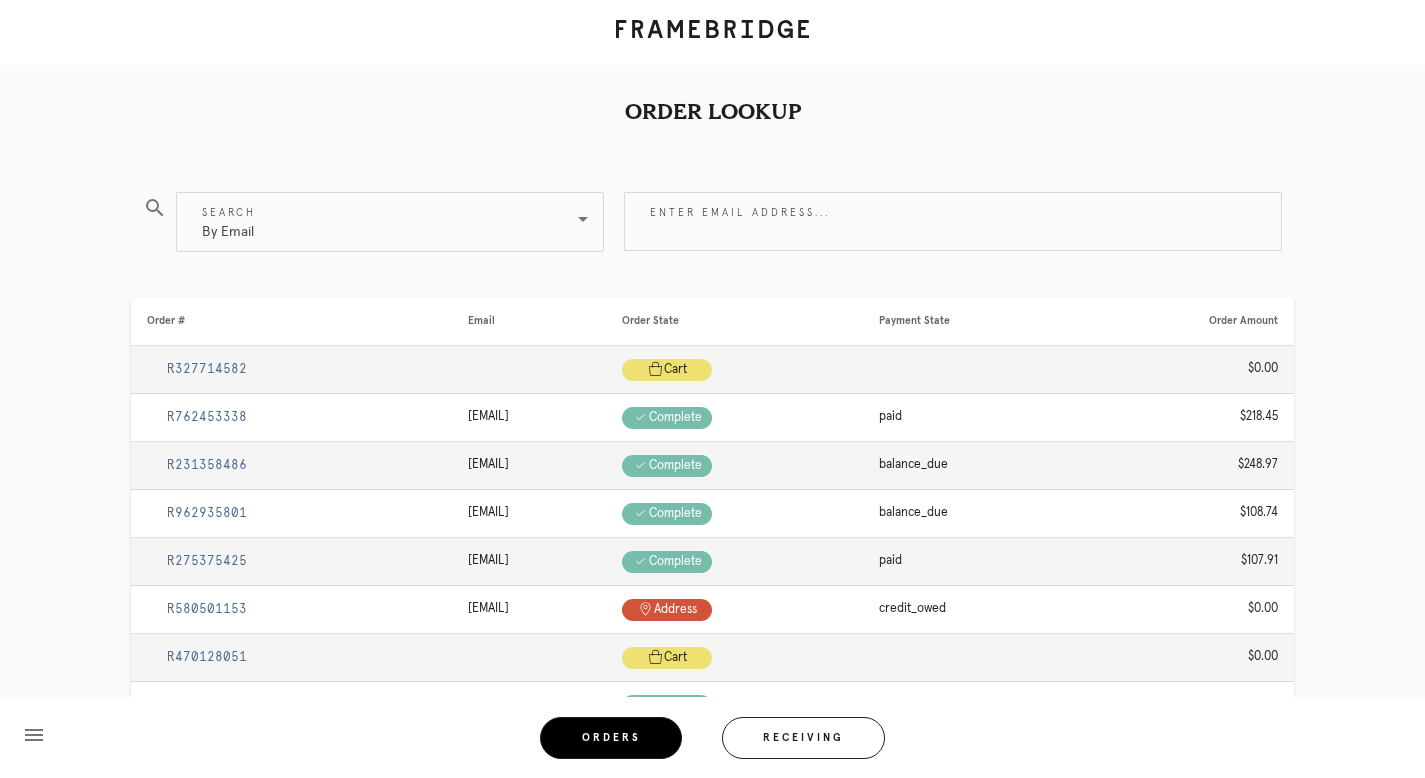 click on "Enter email address..." at bounding box center [955, 225] 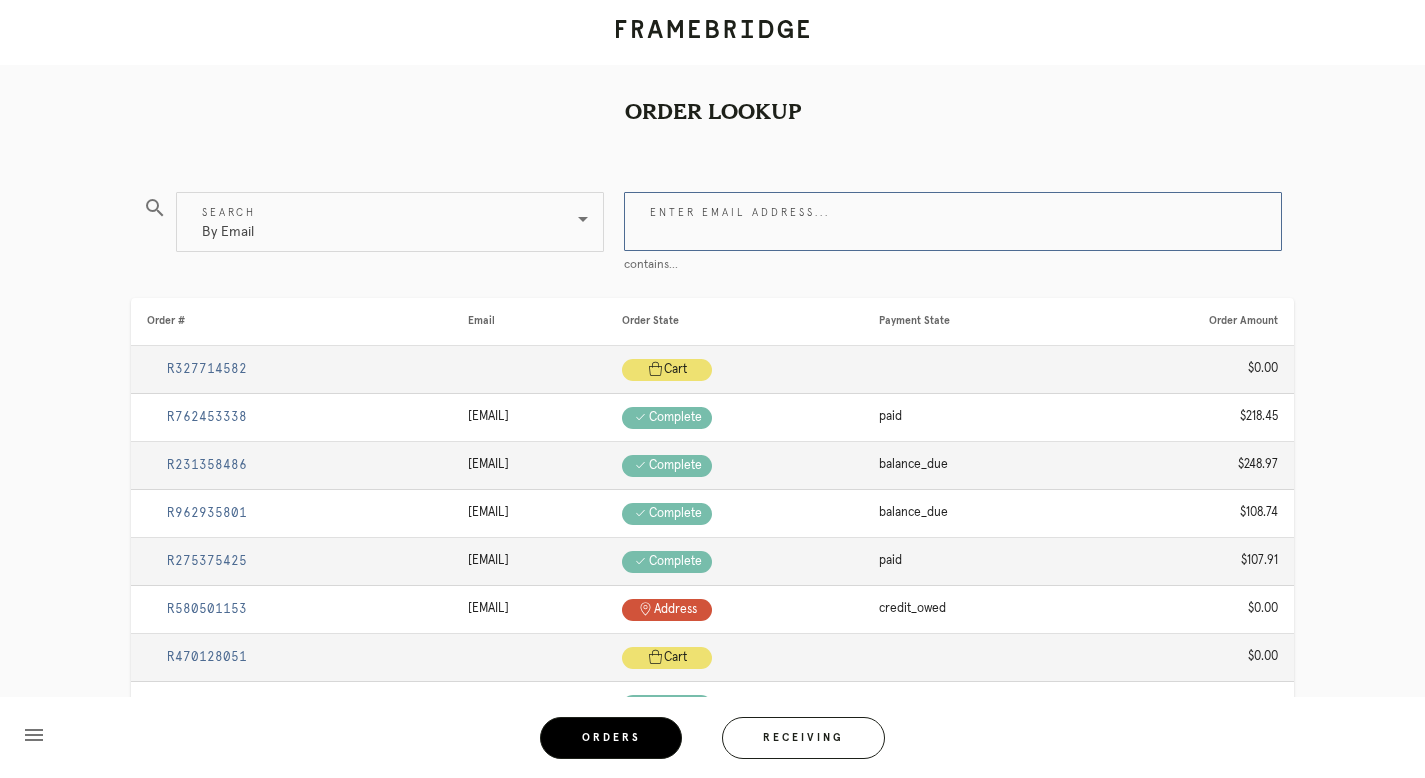 click on "Enter email address..." at bounding box center [953, 221] 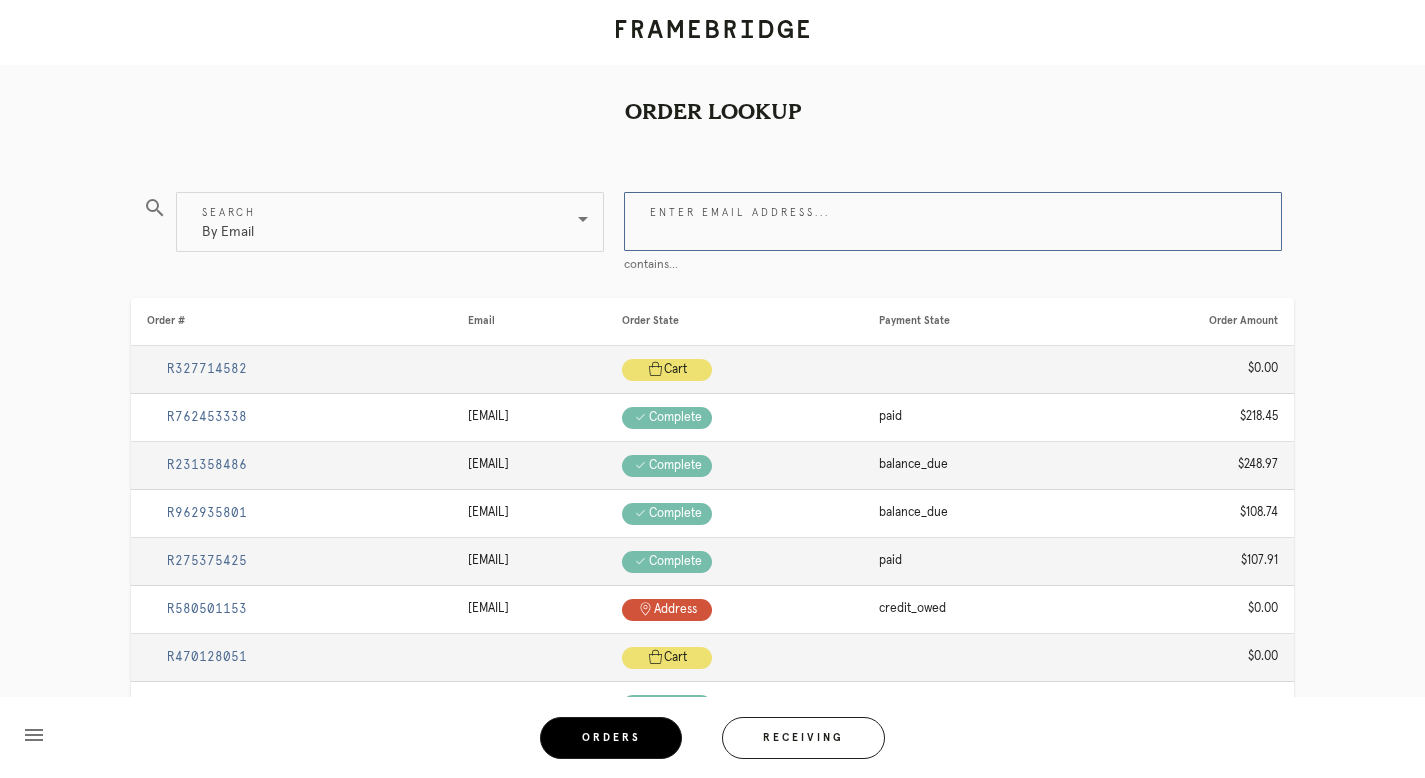 paste on "[EMAIL]" 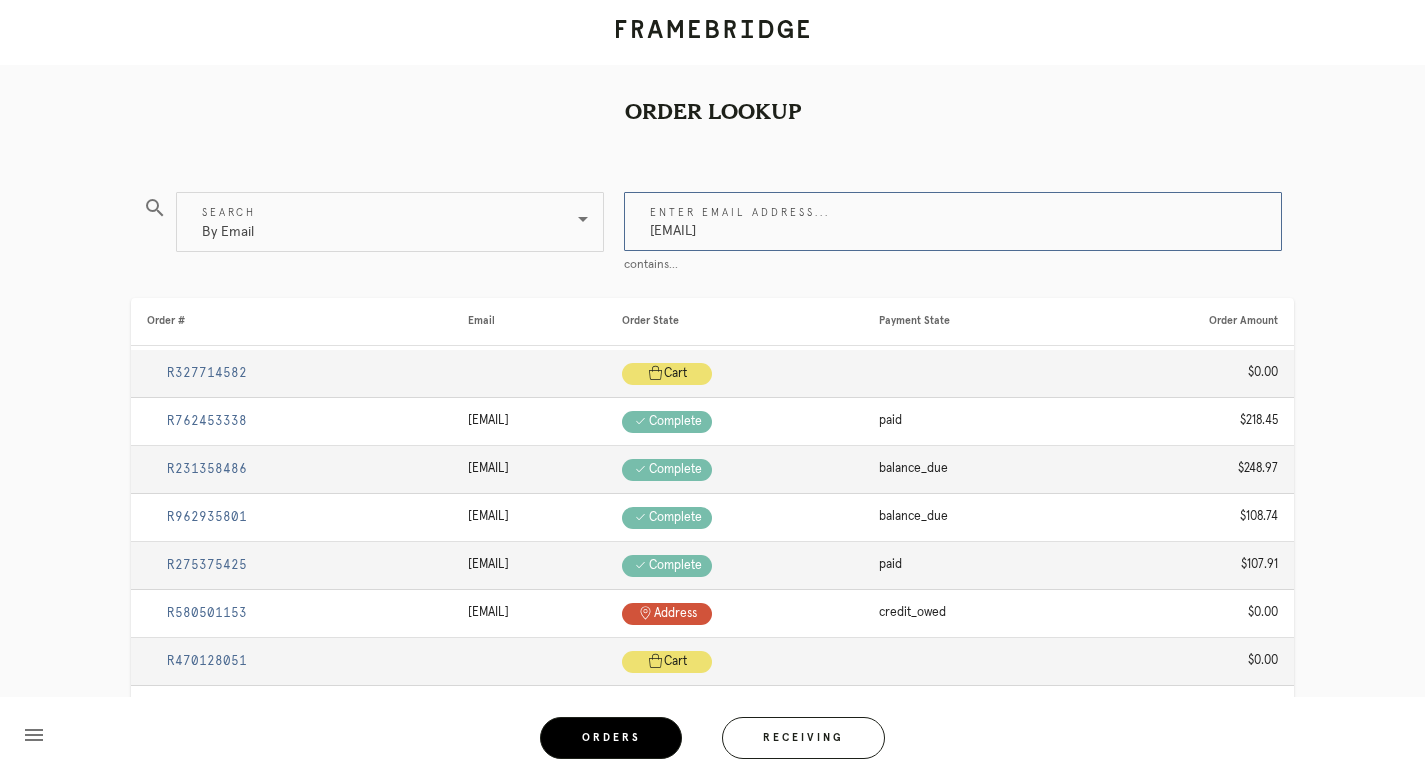 type on "[EMAIL]" 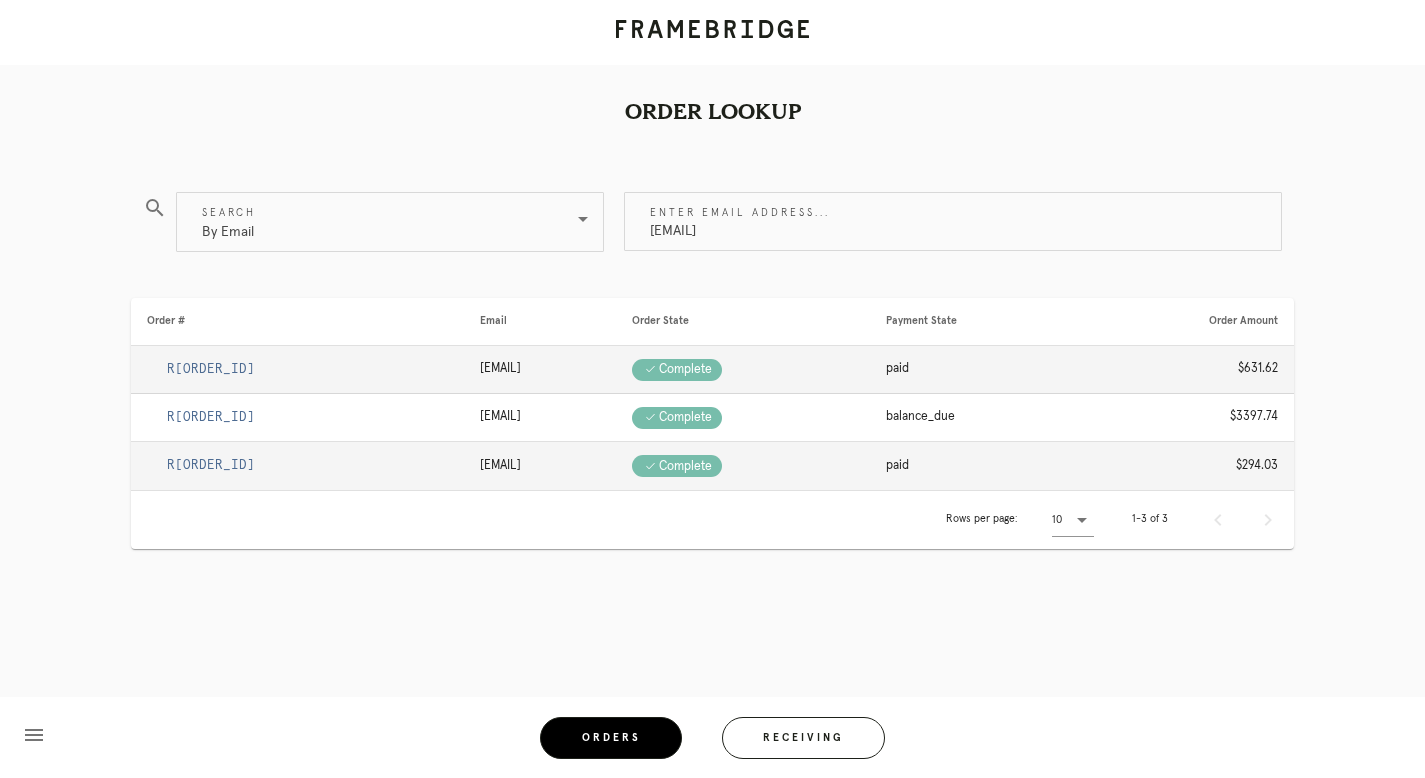 click on "R[ORDER_ID]" at bounding box center (211, 465) 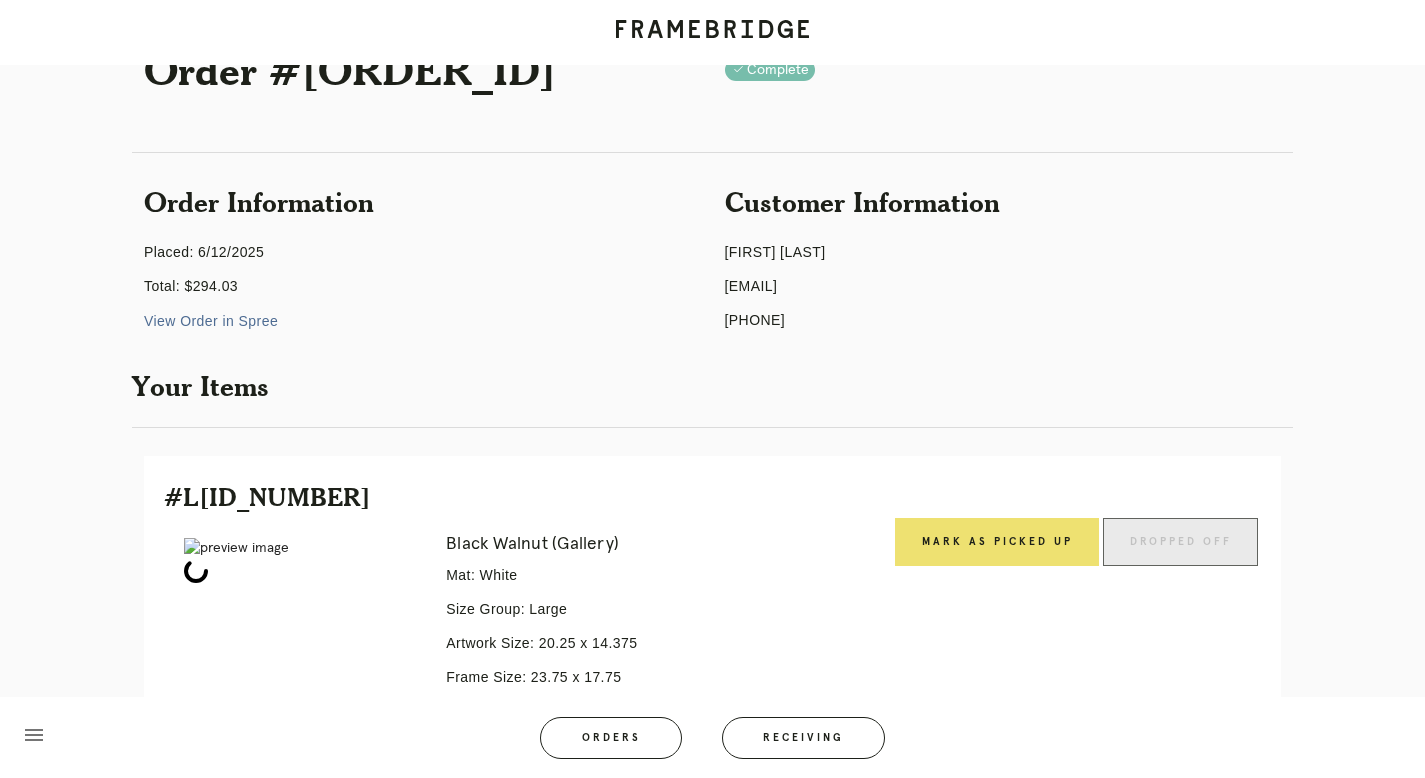 scroll, scrollTop: 332, scrollLeft: 0, axis: vertical 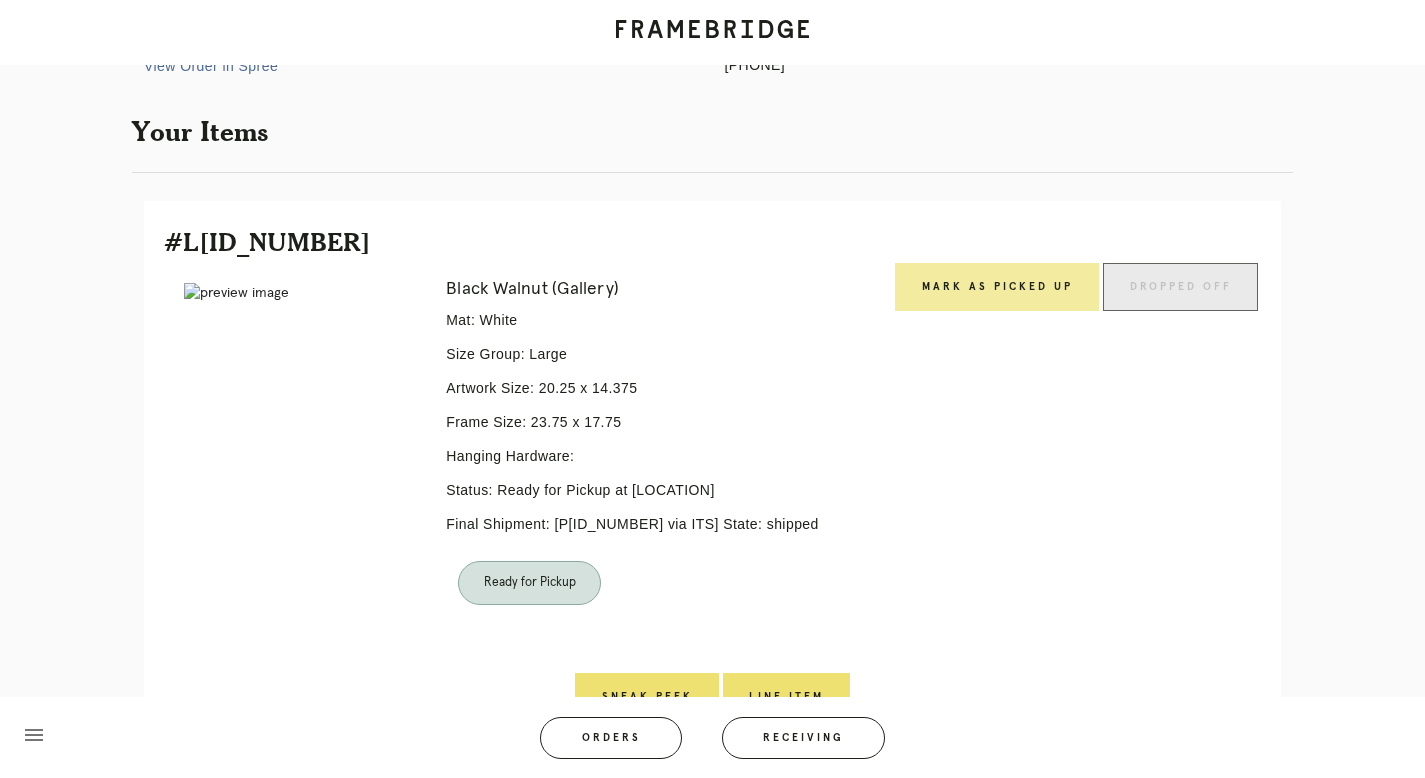 click on "Mark as Picked Up" at bounding box center [997, 287] 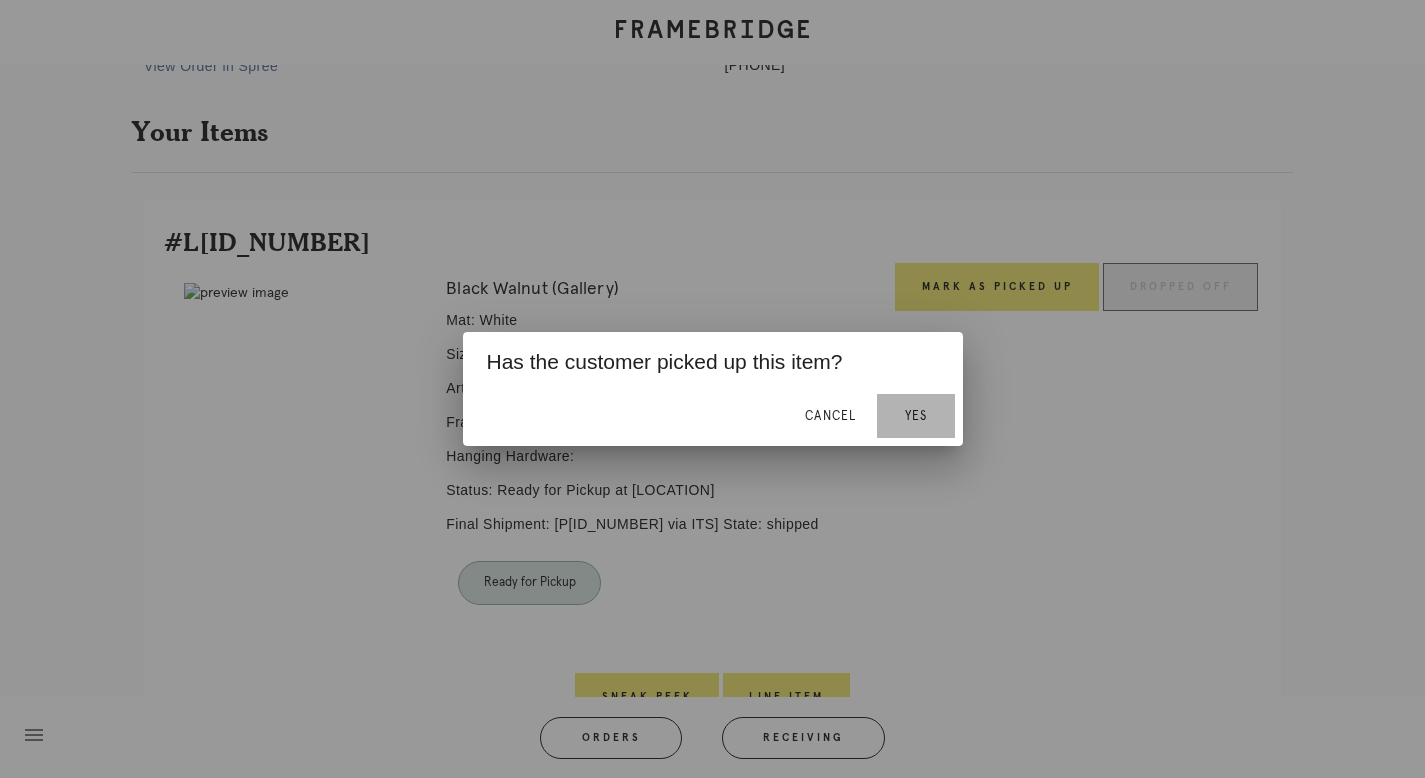 click on "Yes" at bounding box center [916, 416] 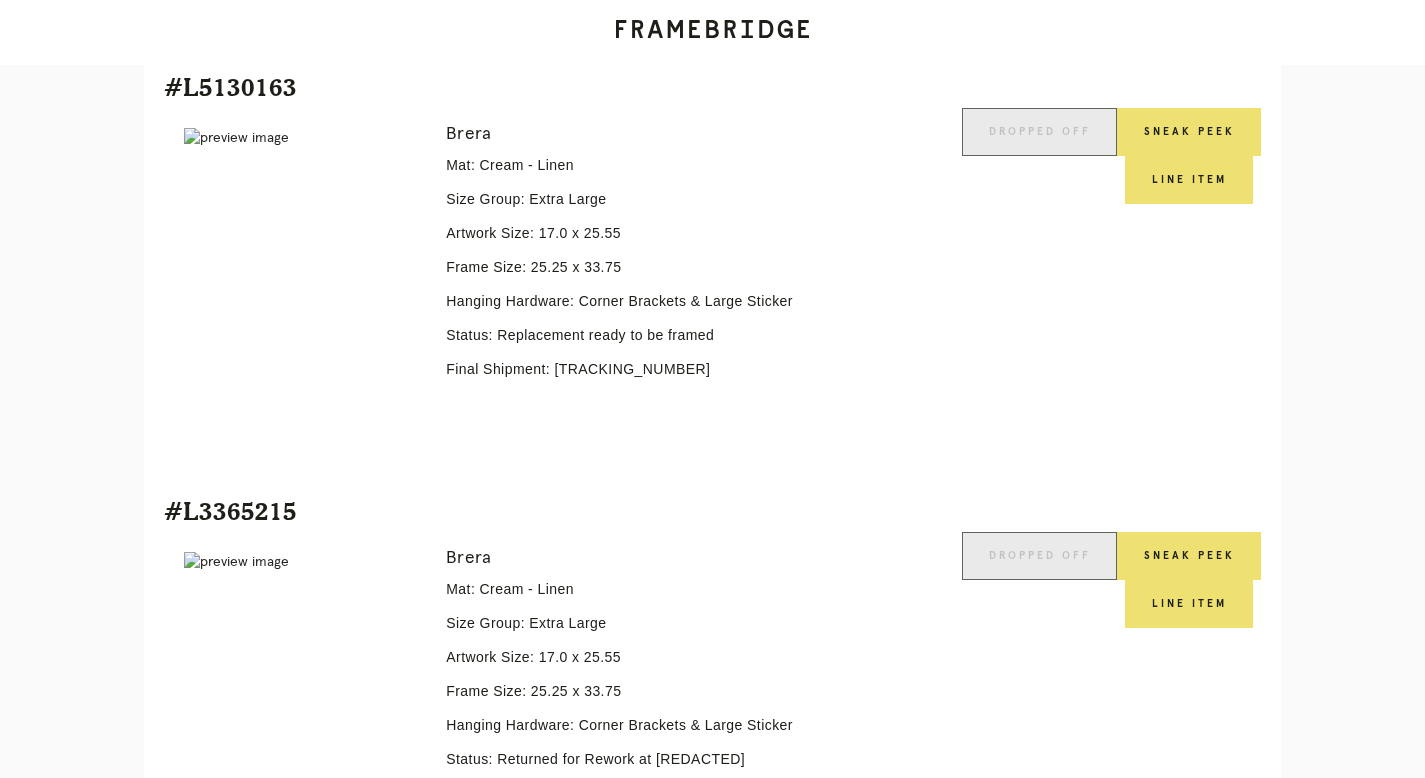 scroll, scrollTop: 357, scrollLeft: 0, axis: vertical 